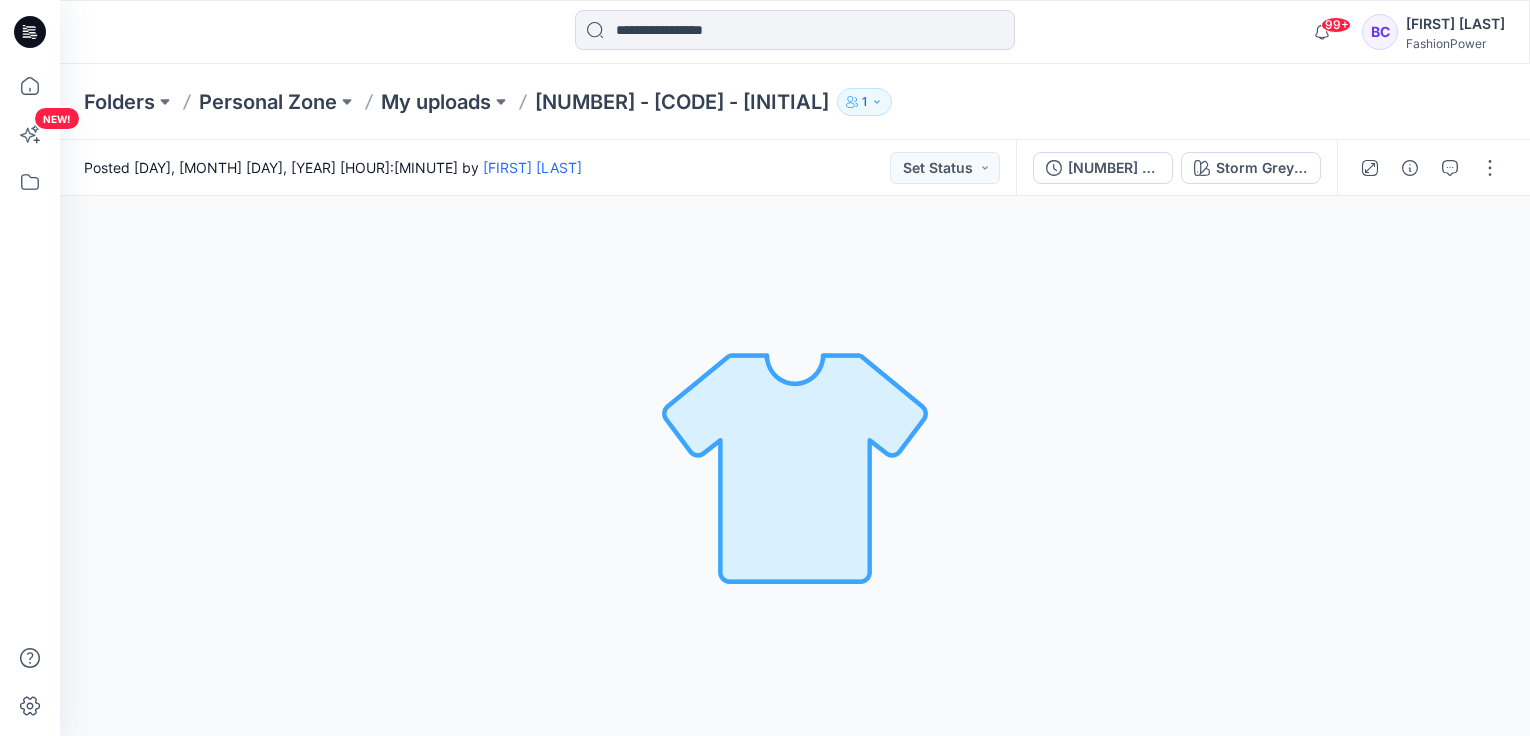 scroll, scrollTop: 0, scrollLeft: 0, axis: both 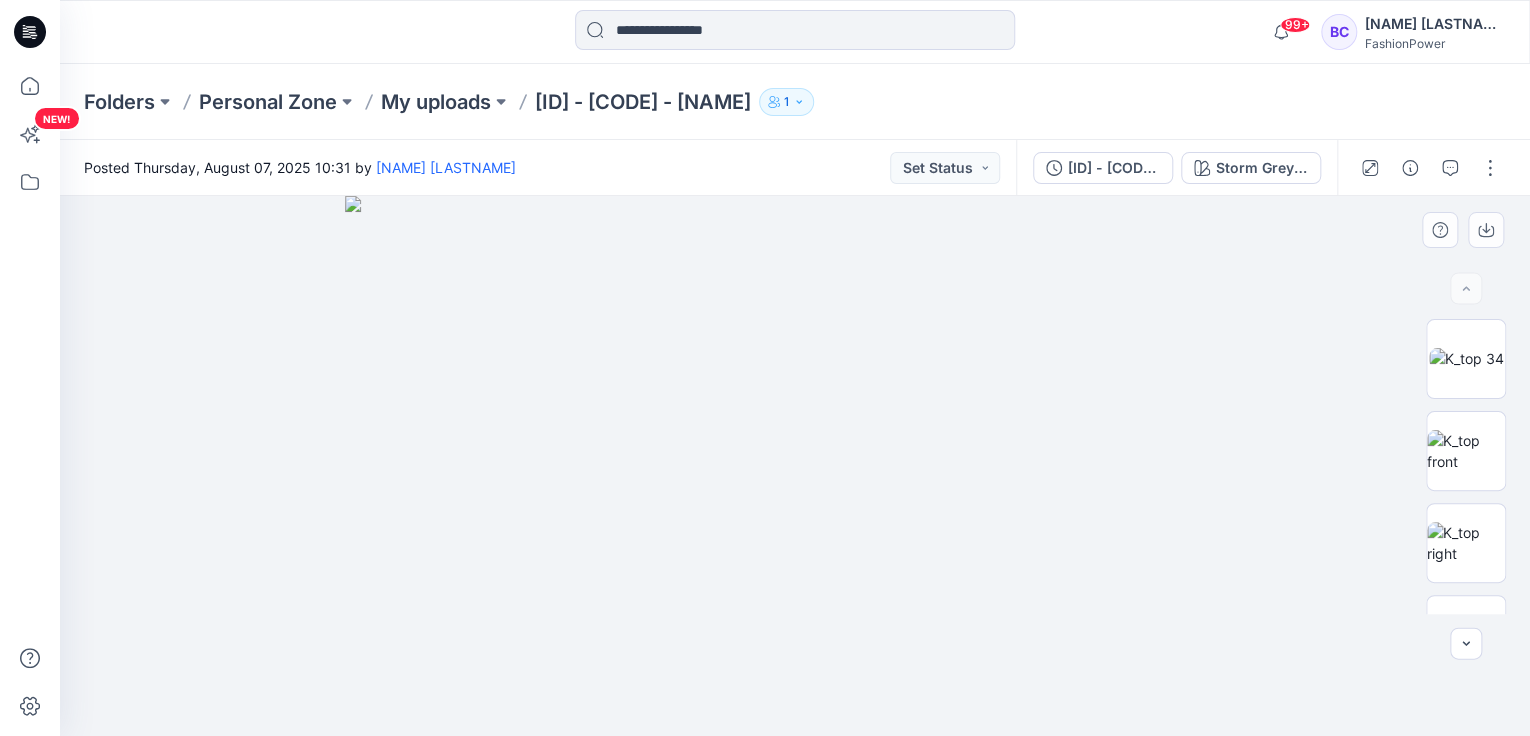 click at bounding box center (795, 466) 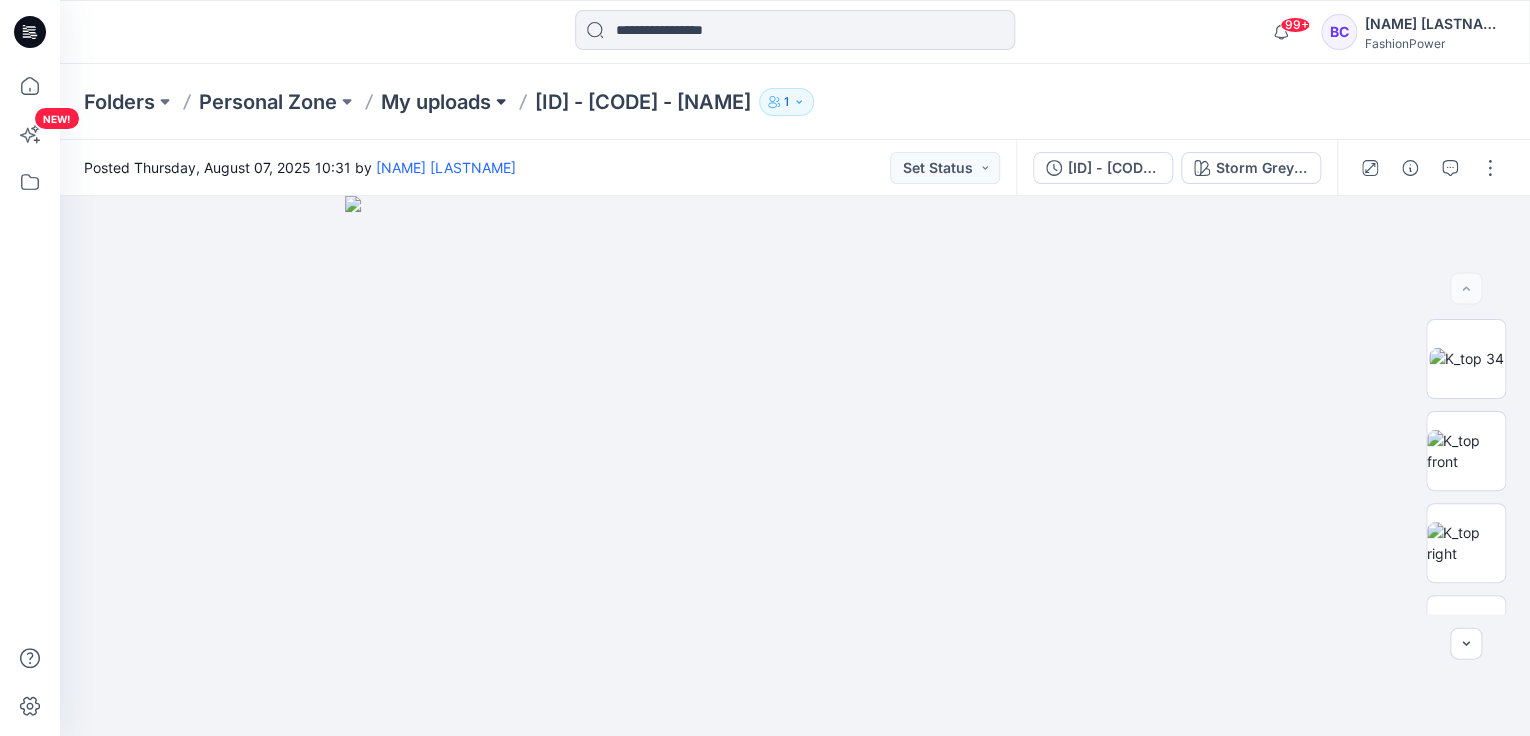 click at bounding box center [501, 102] 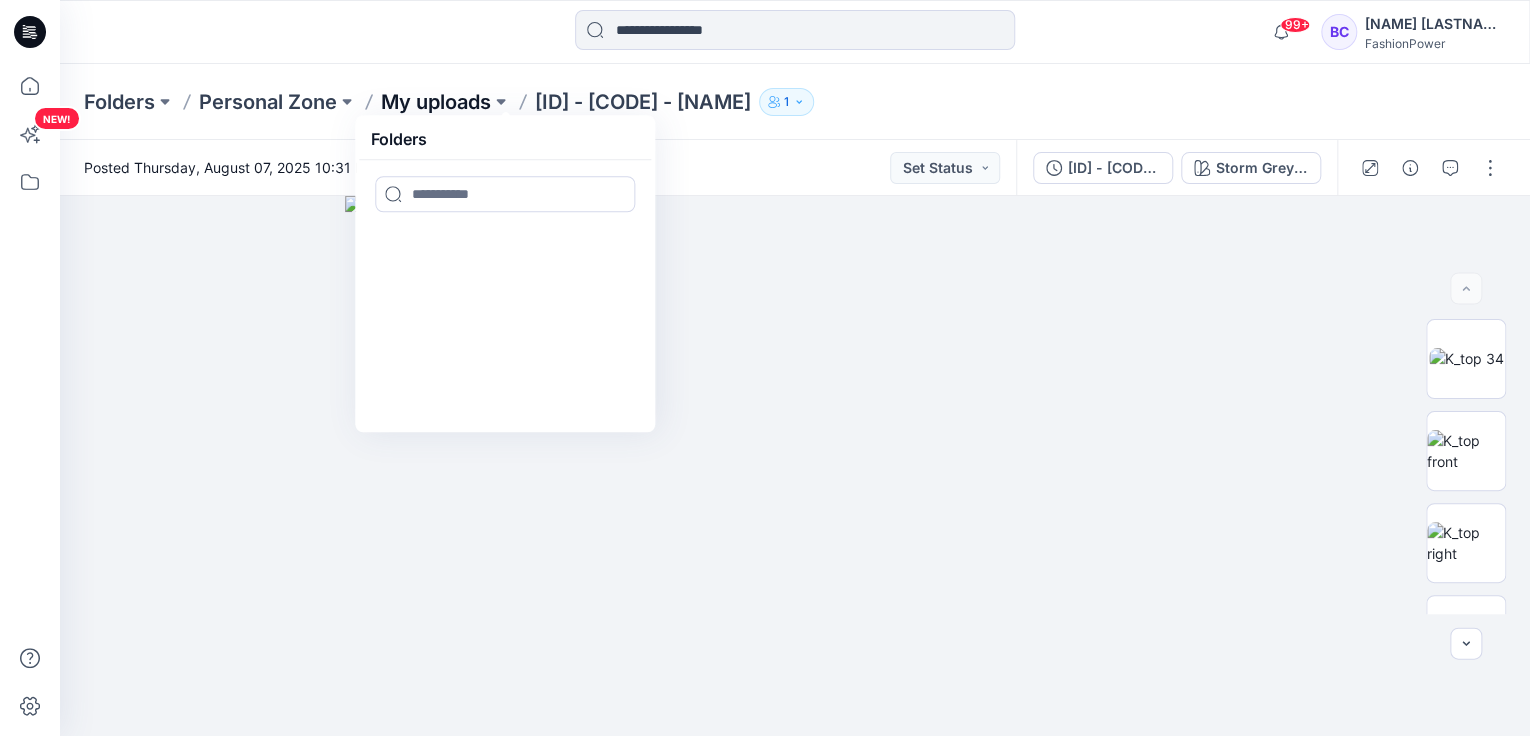 click on "My uploads" at bounding box center [436, 102] 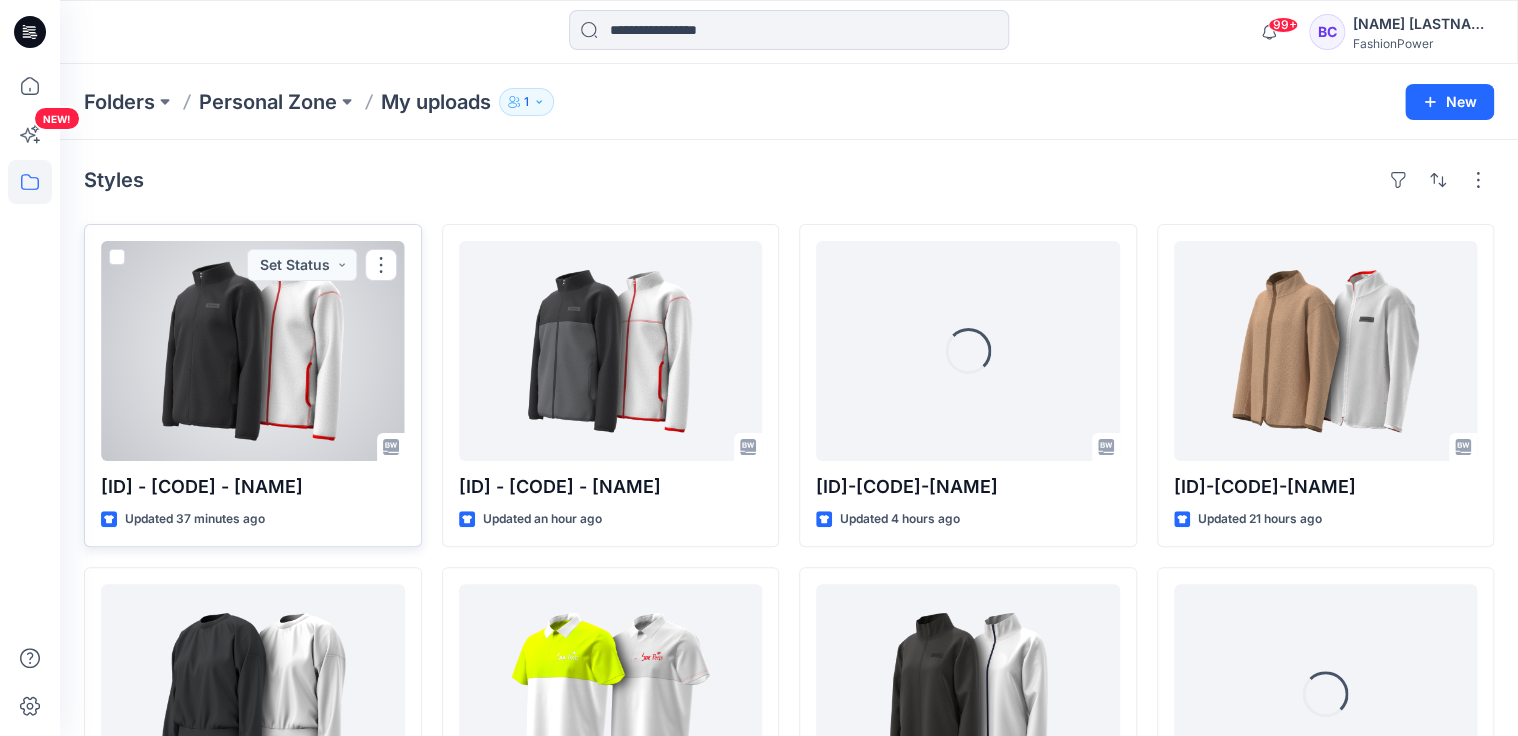 click at bounding box center (253, 351) 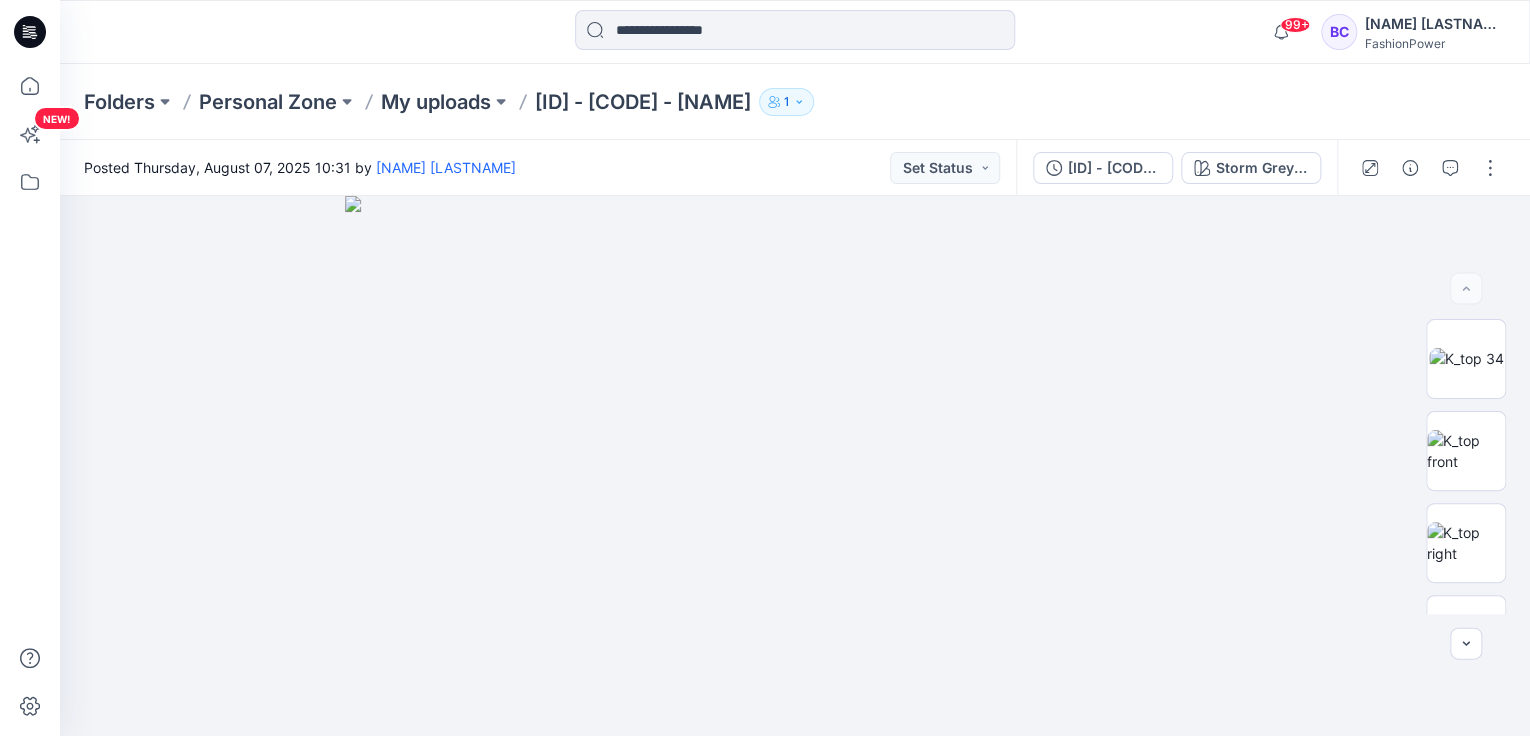 click on "[NUMBER] - [CODE] - [INITIAL]" at bounding box center (643, 102) 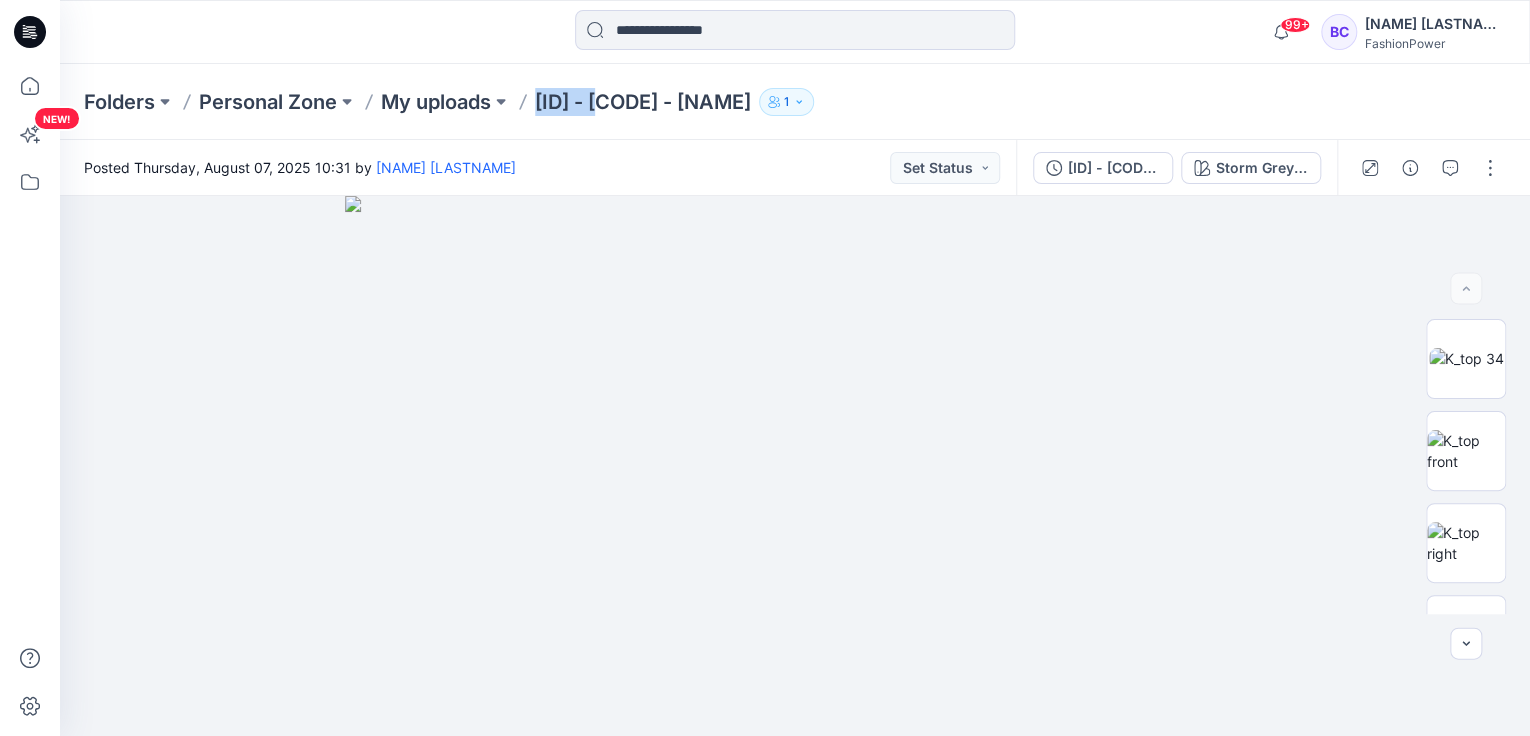 click on "[NUMBER] - [CODE] - [INITIAL]" at bounding box center [643, 102] 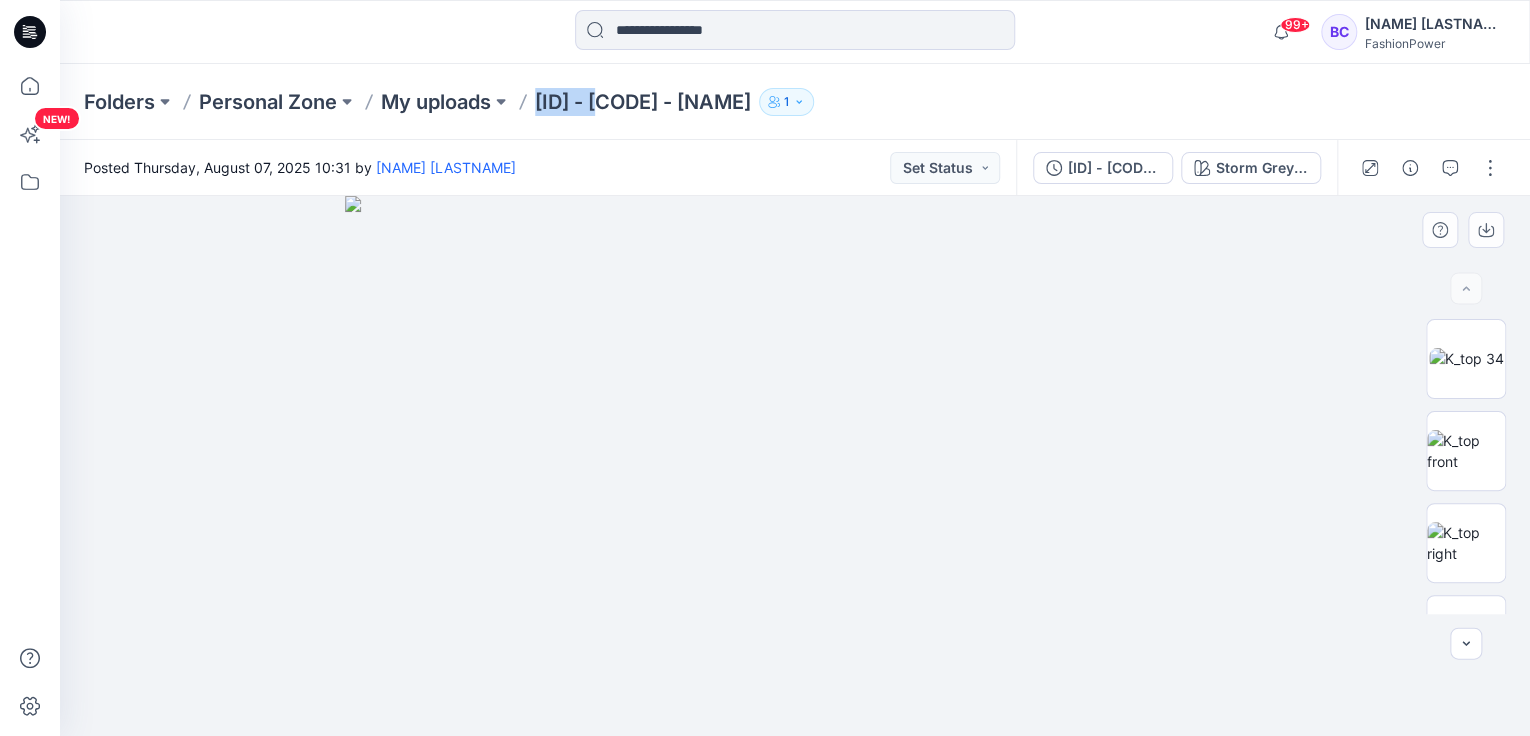 copy on "30956000" 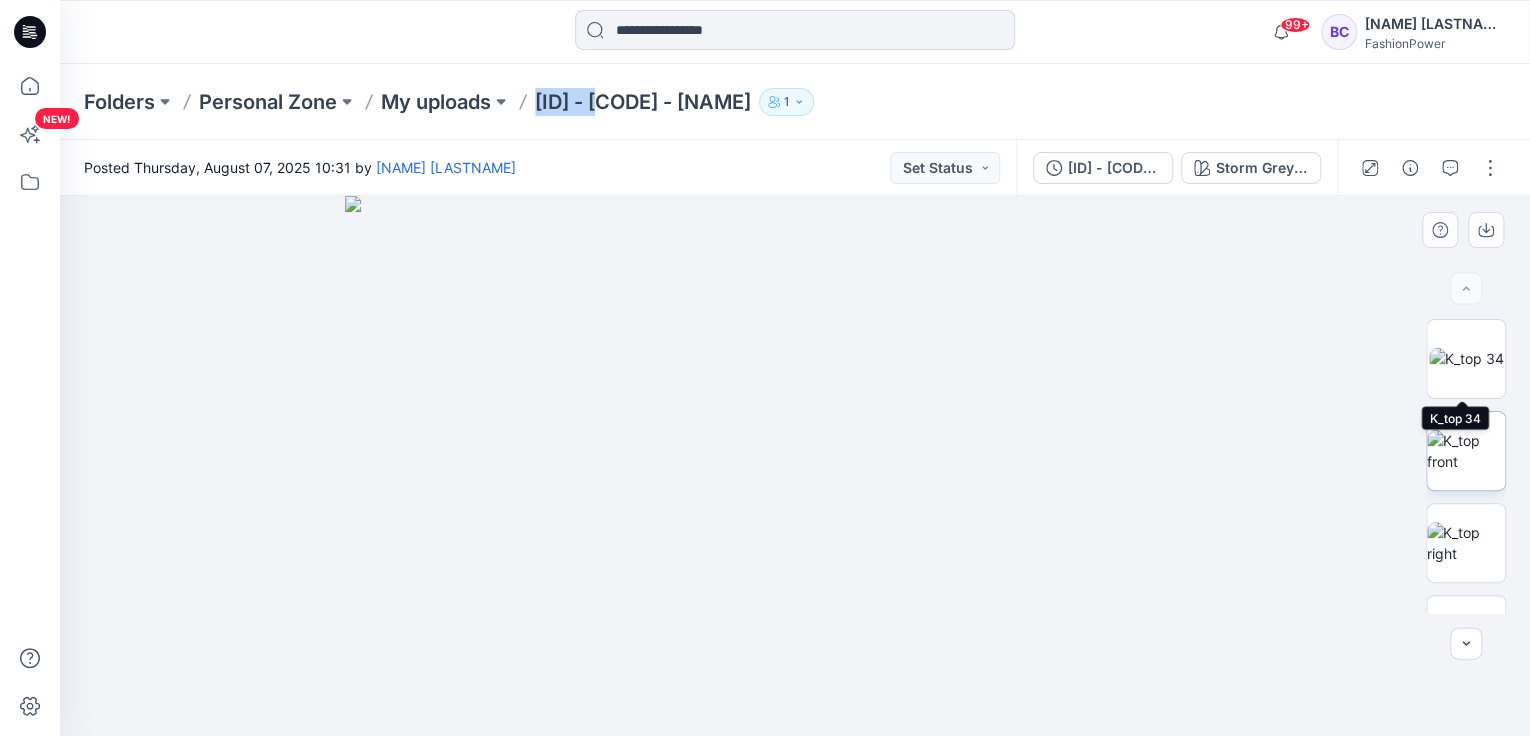 click at bounding box center [1466, 451] 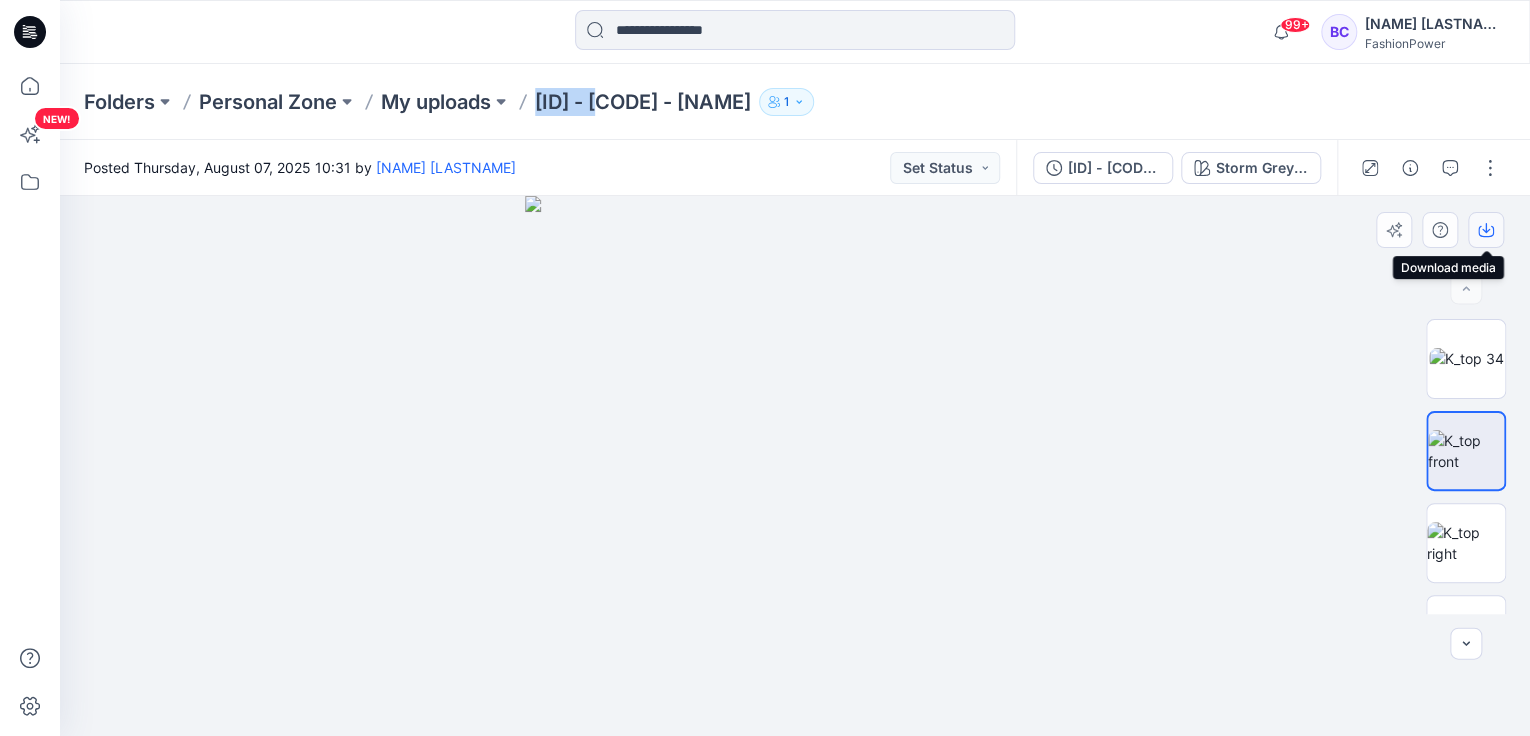 click 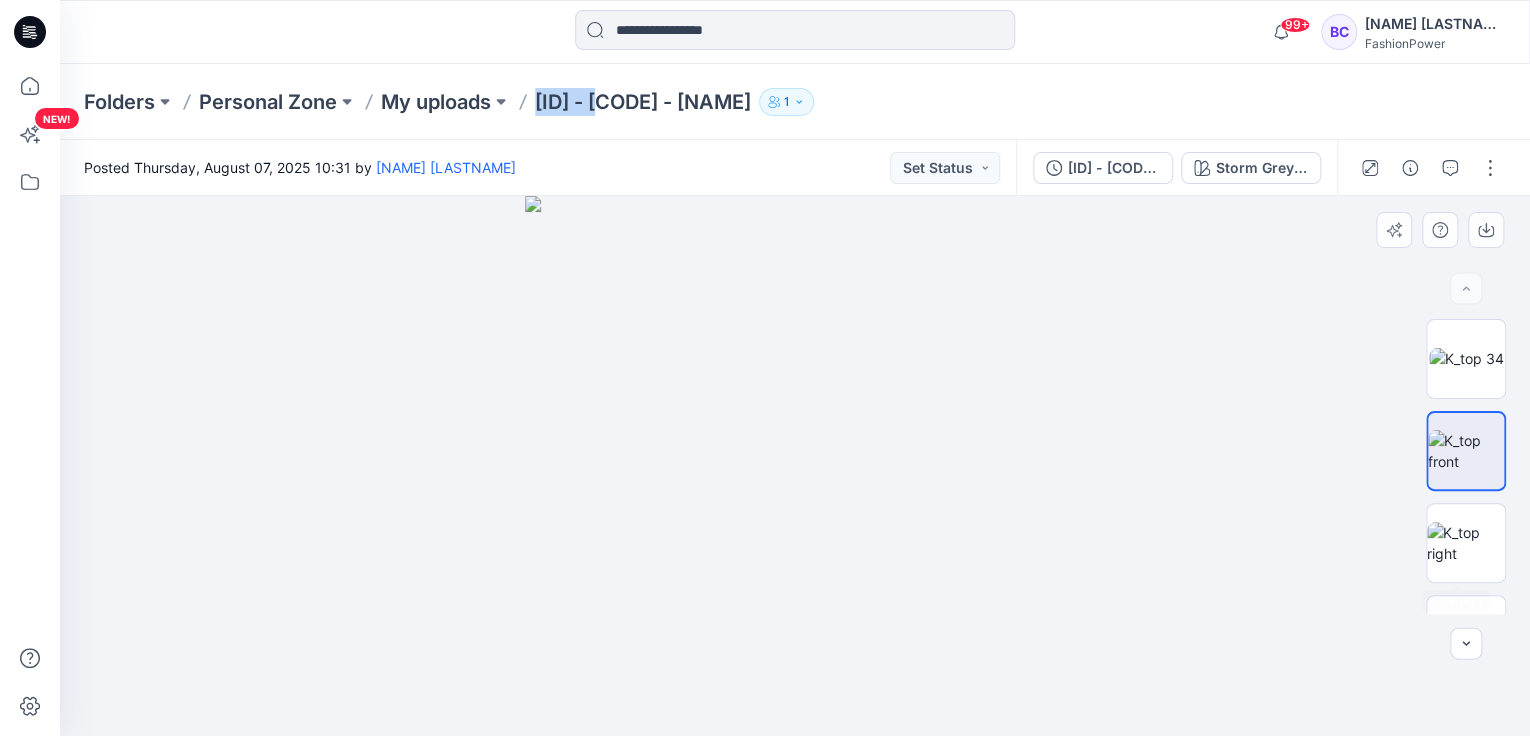 click at bounding box center (1466, 466) 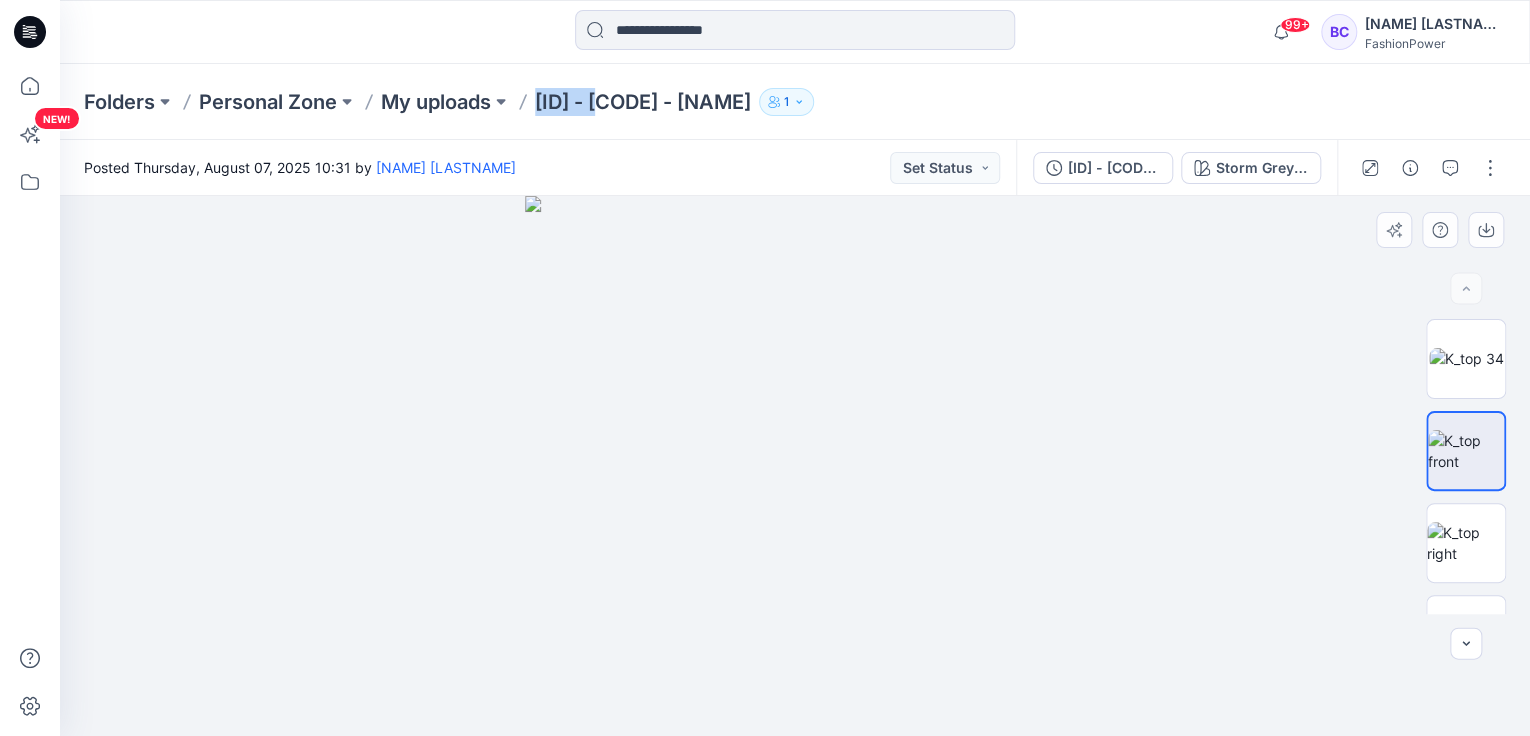 click at bounding box center [1466, 466] 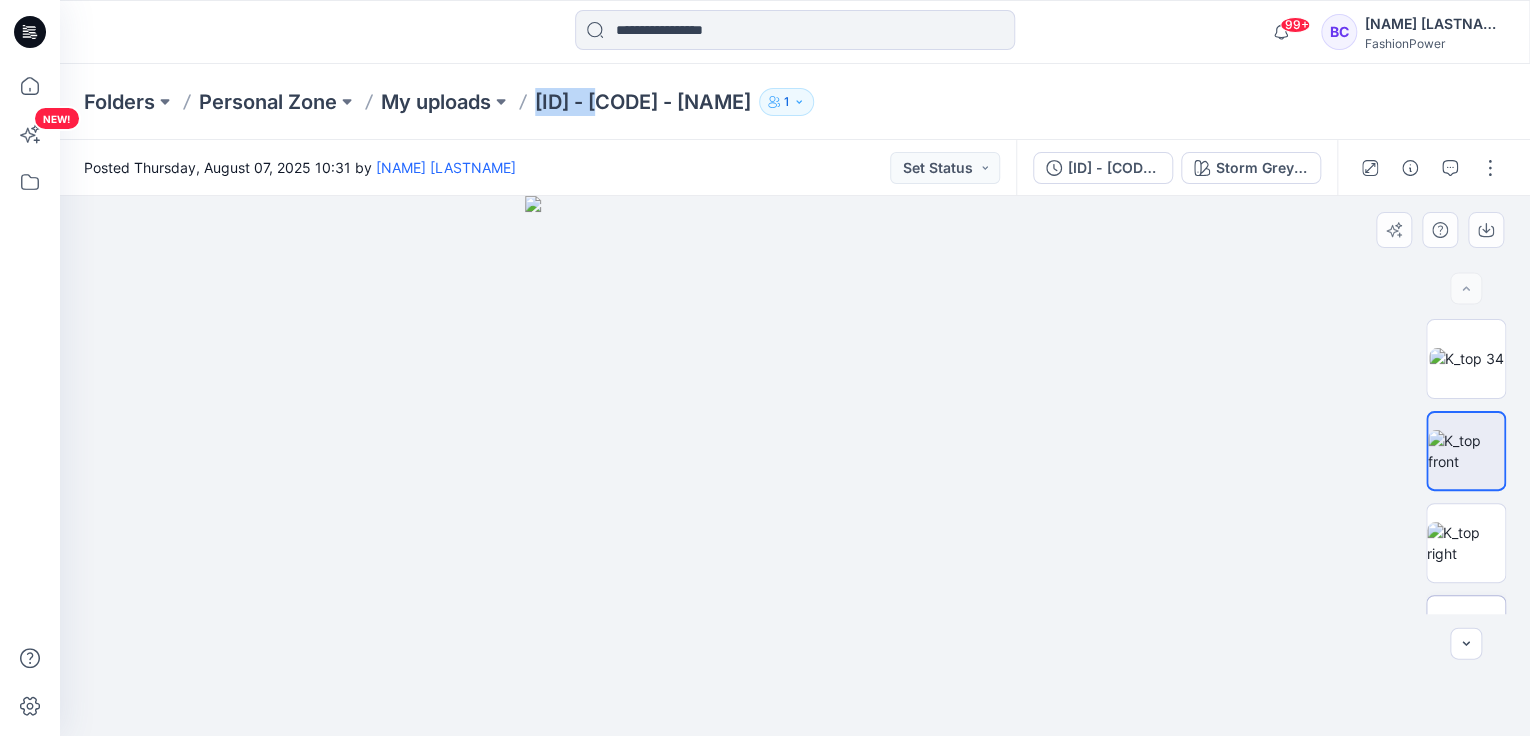 click at bounding box center [1466, 635] 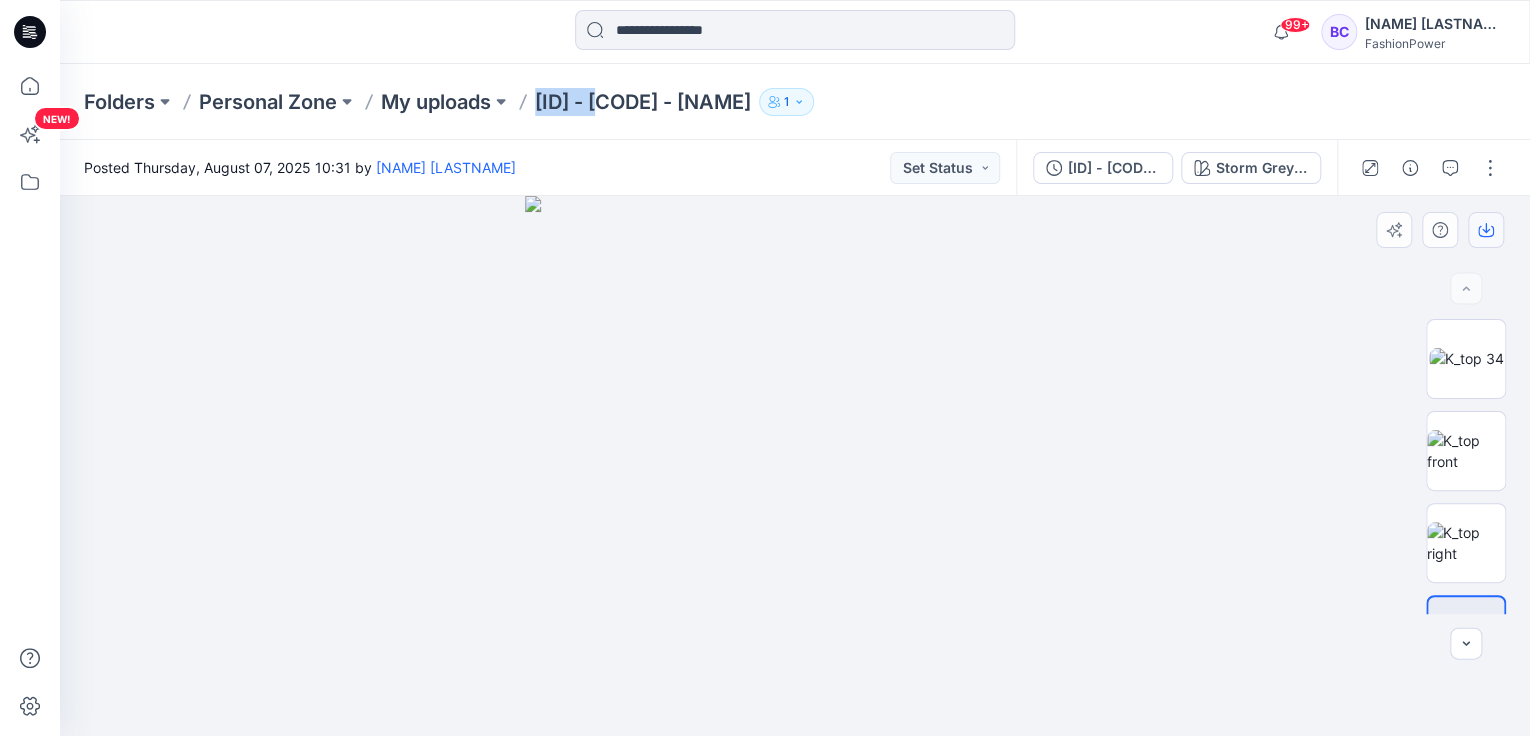 click at bounding box center (1486, 230) 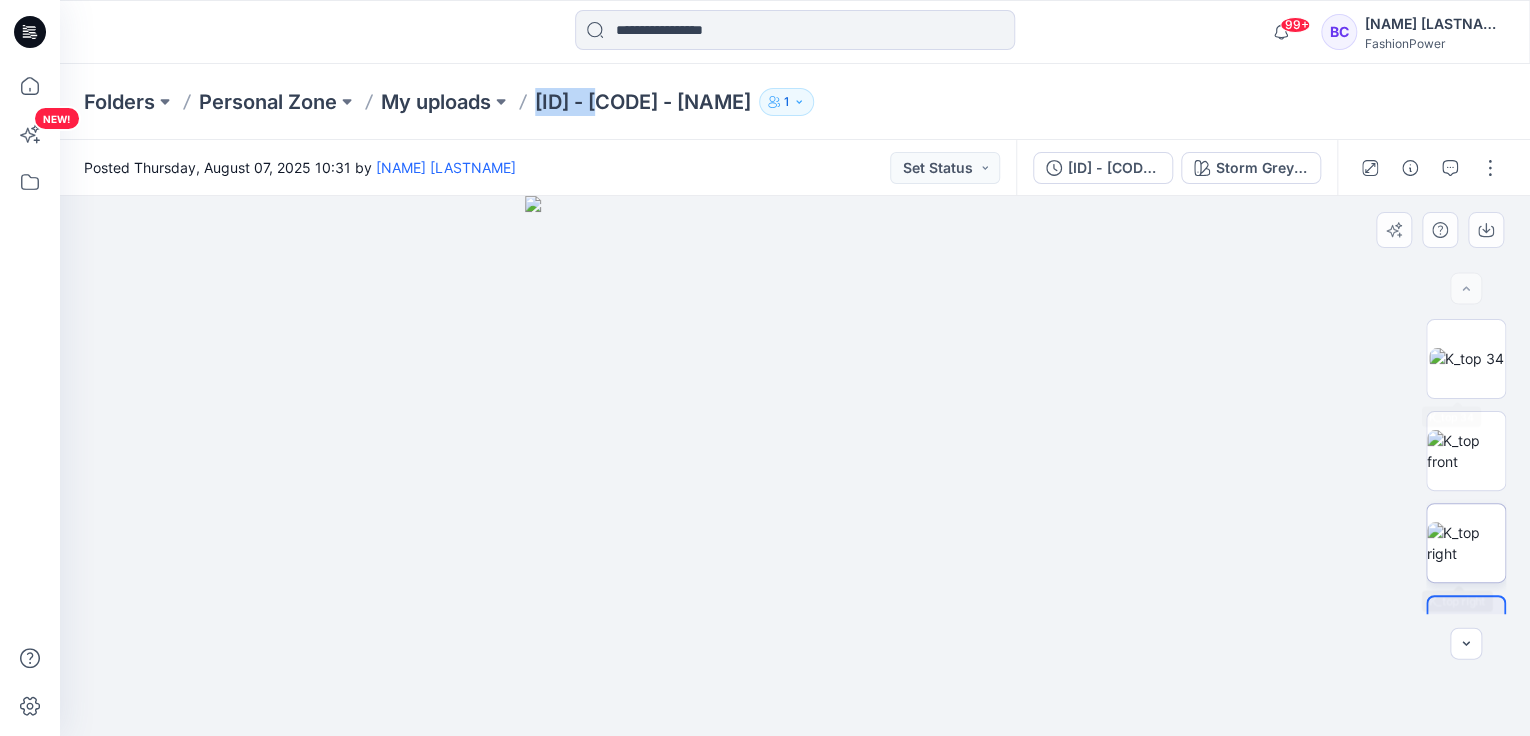 click at bounding box center [1466, 543] 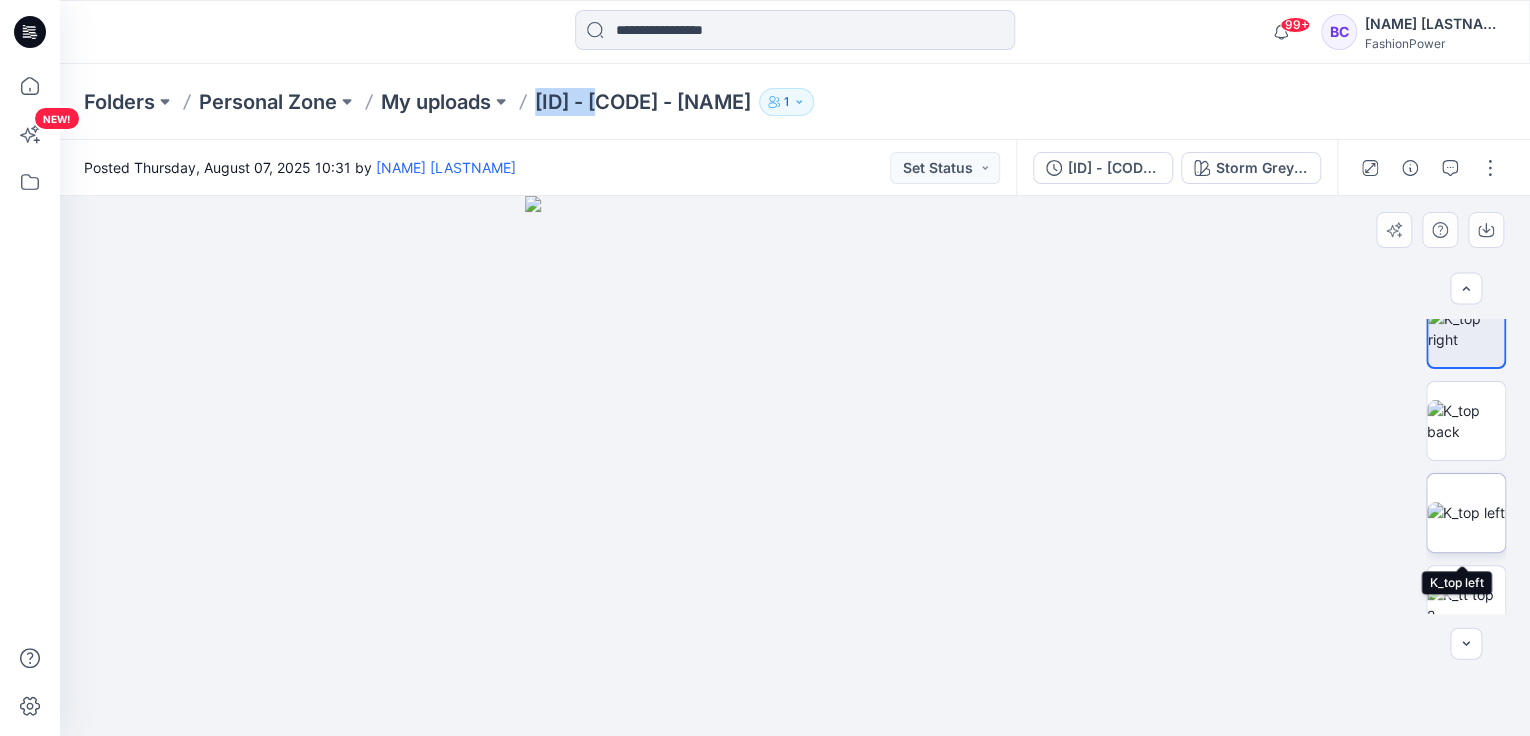 click at bounding box center [1466, 466] 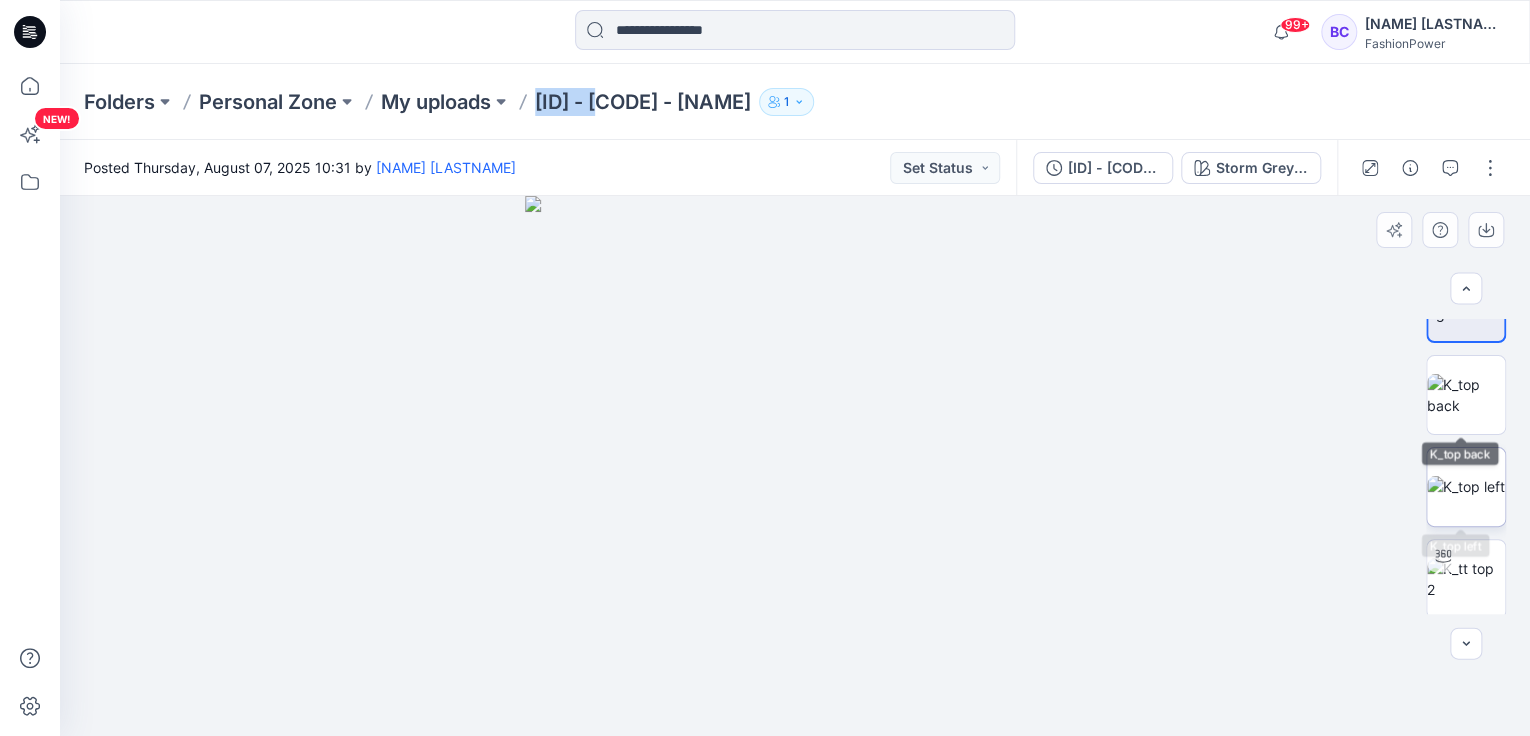 click at bounding box center (1466, 486) 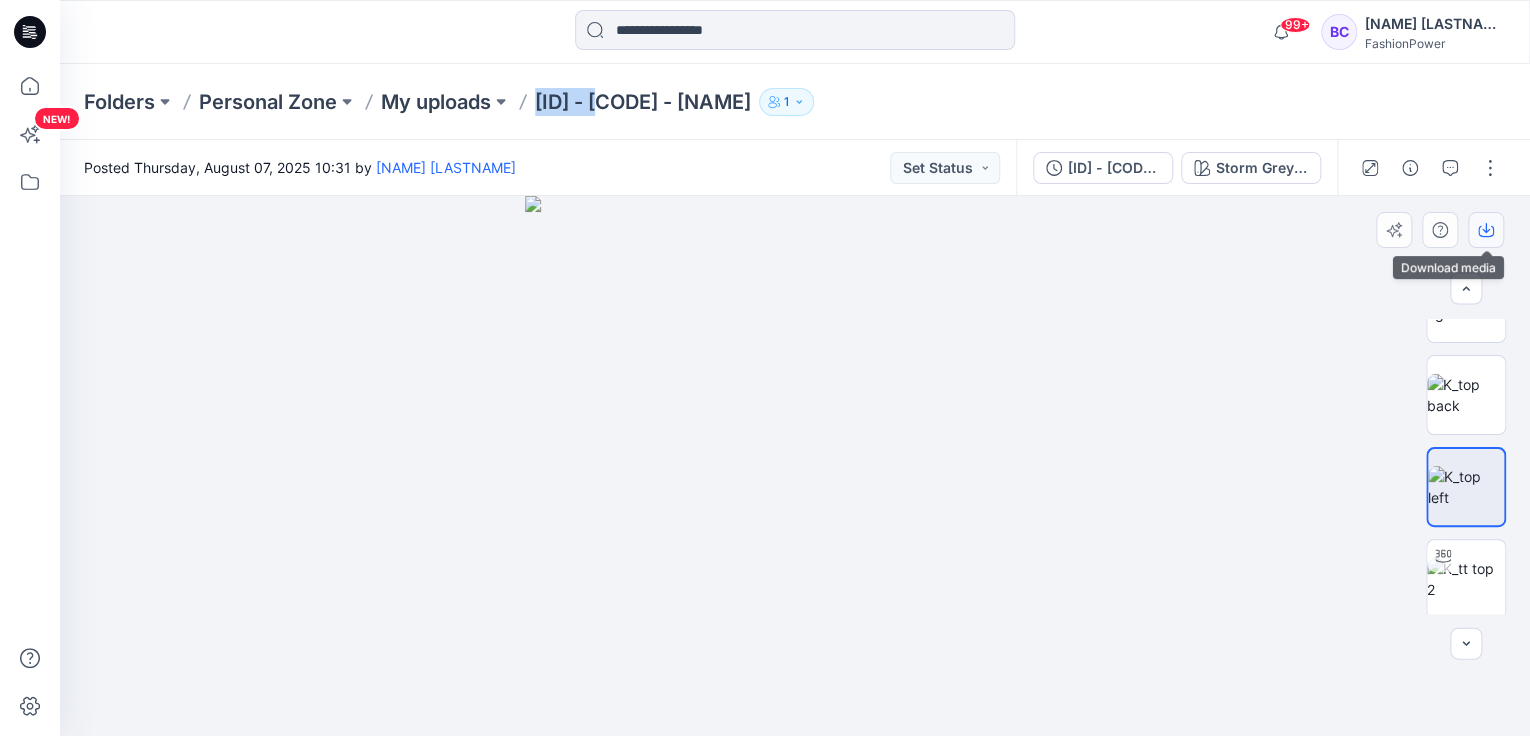 click at bounding box center (1486, 230) 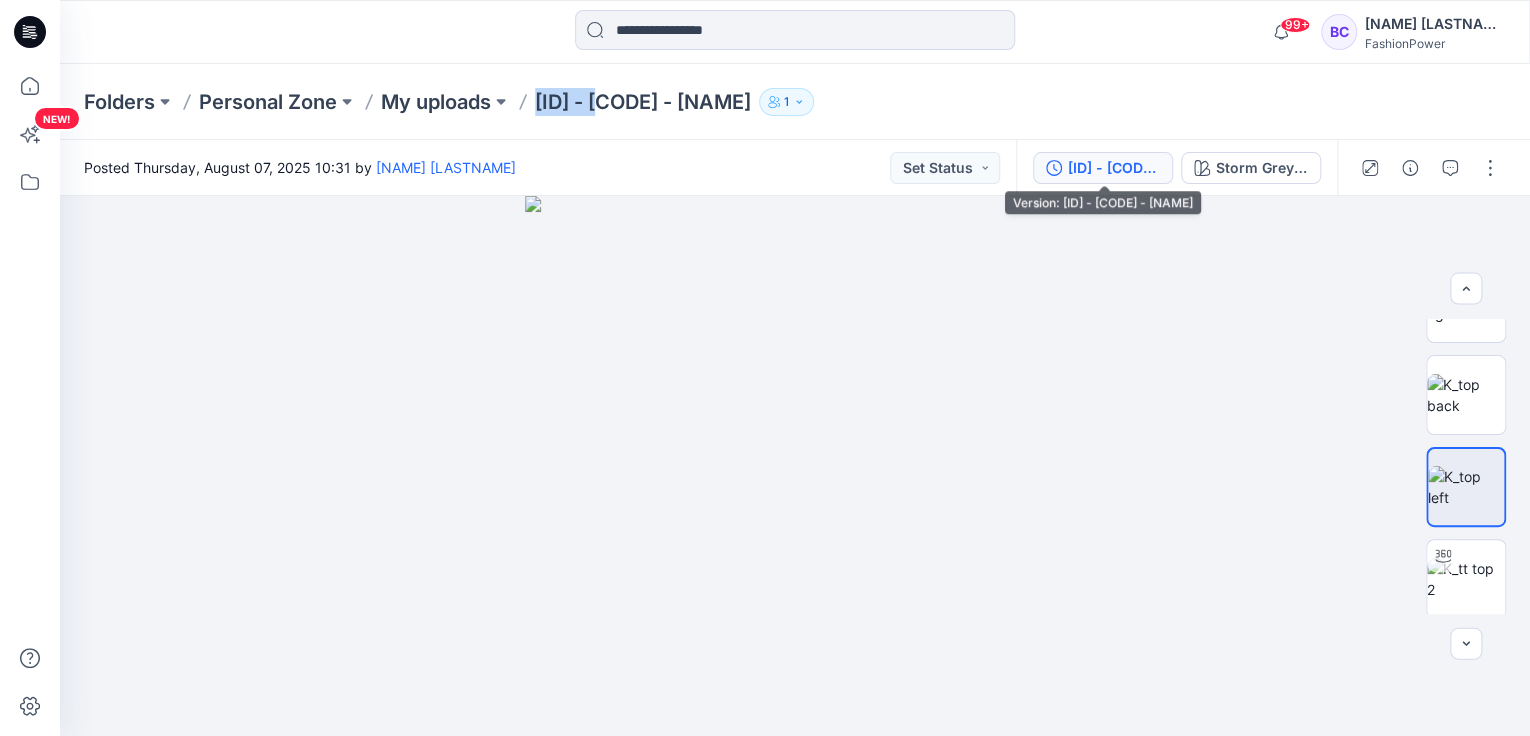 click on "[NUMBER] - [CODE] - [INITIAL]" at bounding box center (1103, 168) 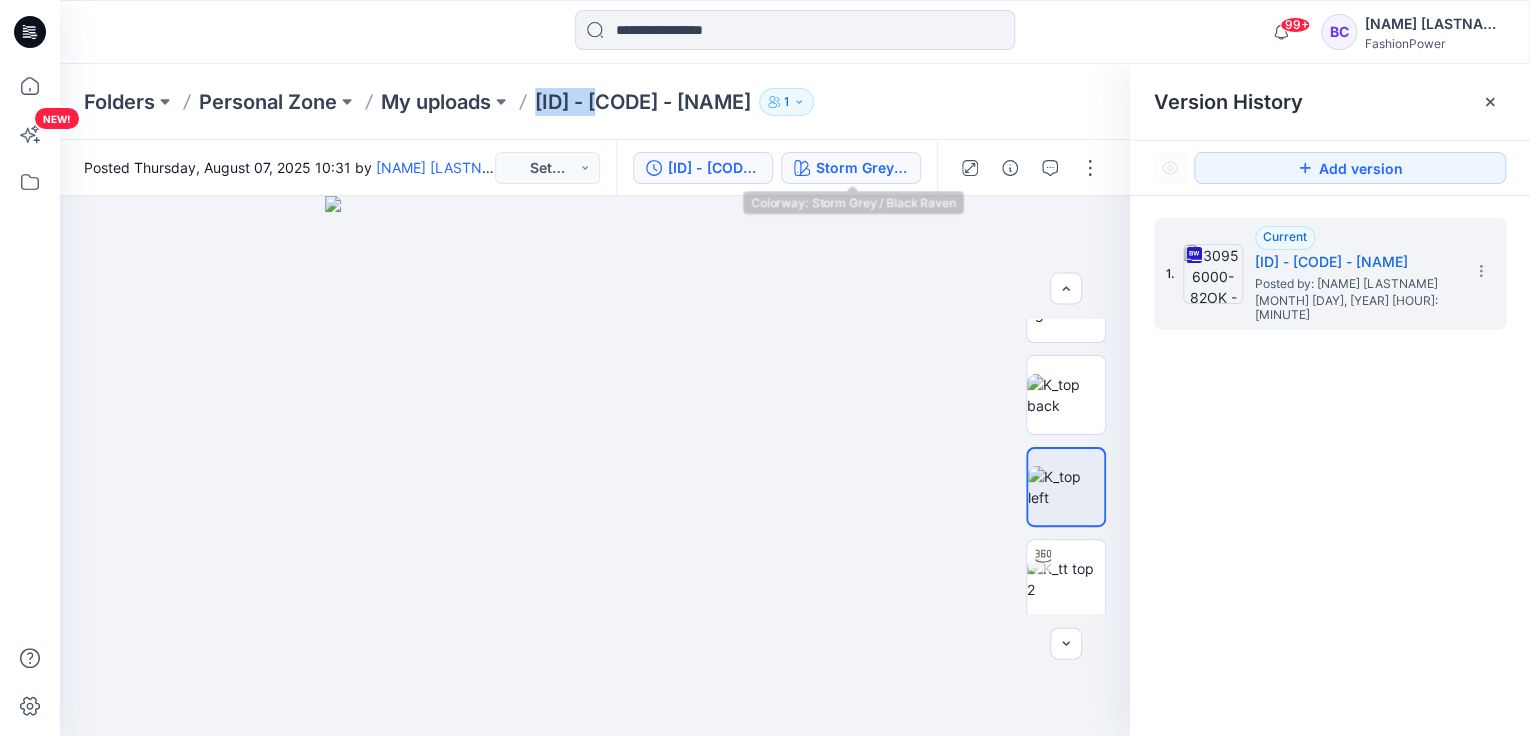 click on "Storm Grey / Black Raven" at bounding box center [862, 168] 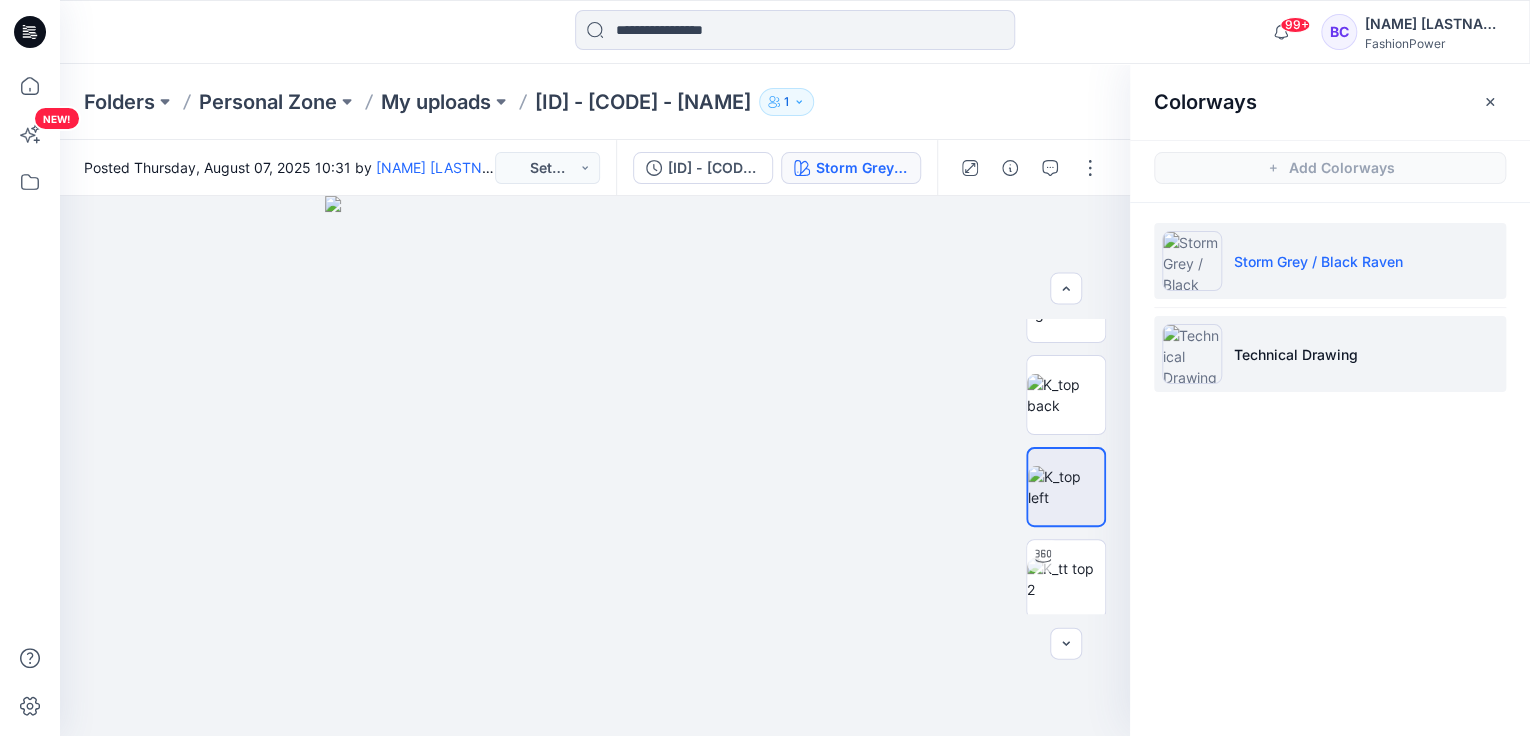 click on "Technical Drawing" at bounding box center [1330, 354] 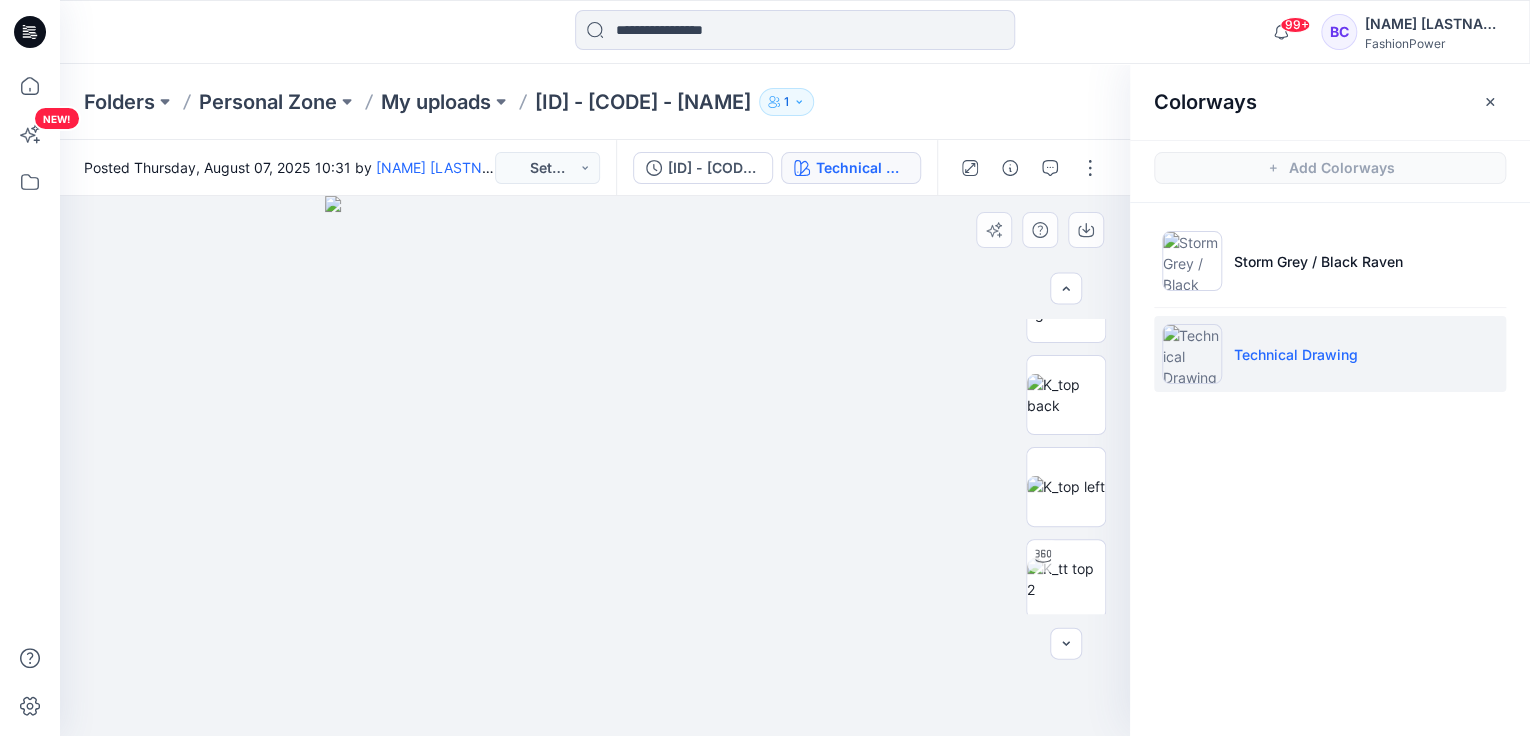 click at bounding box center (595, 466) 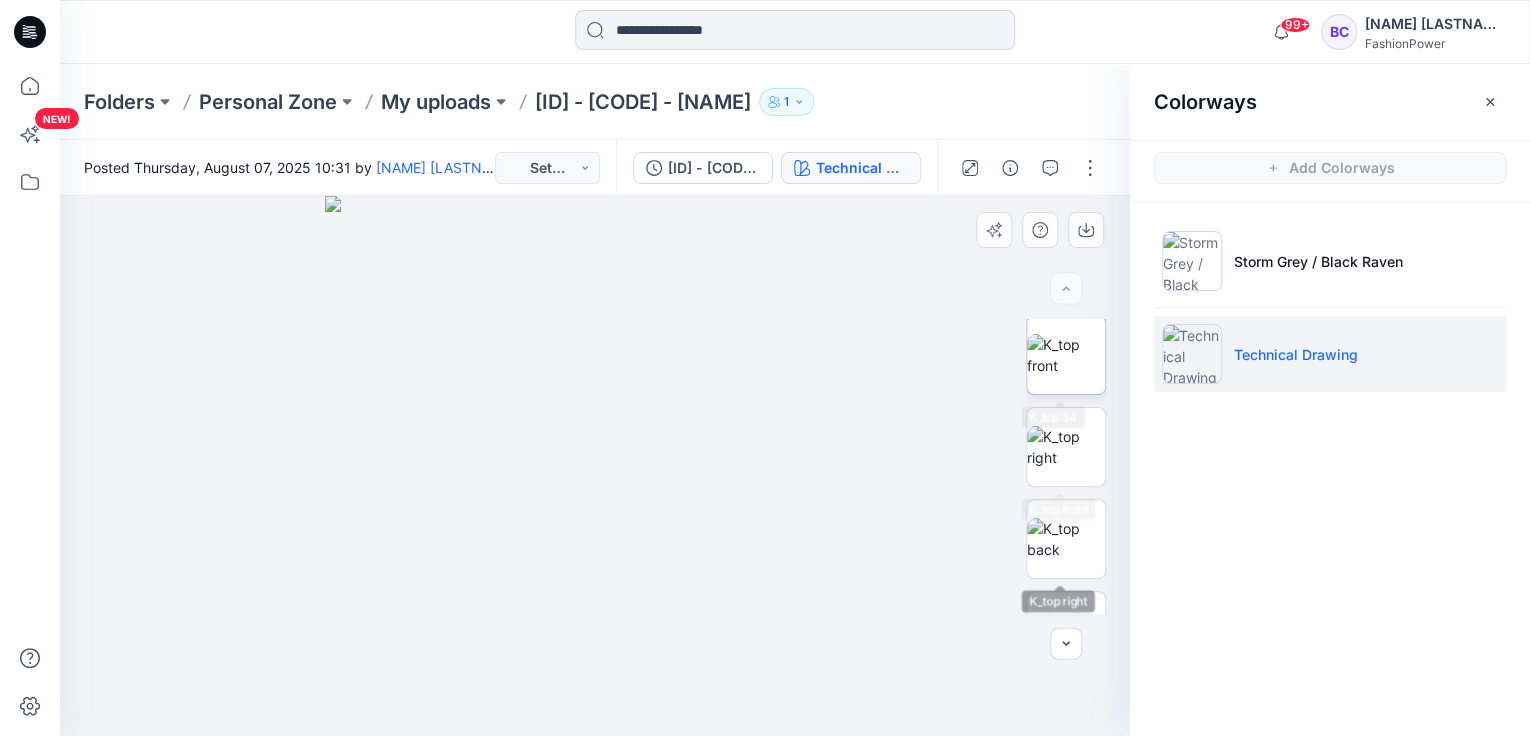 scroll, scrollTop: 0, scrollLeft: 0, axis: both 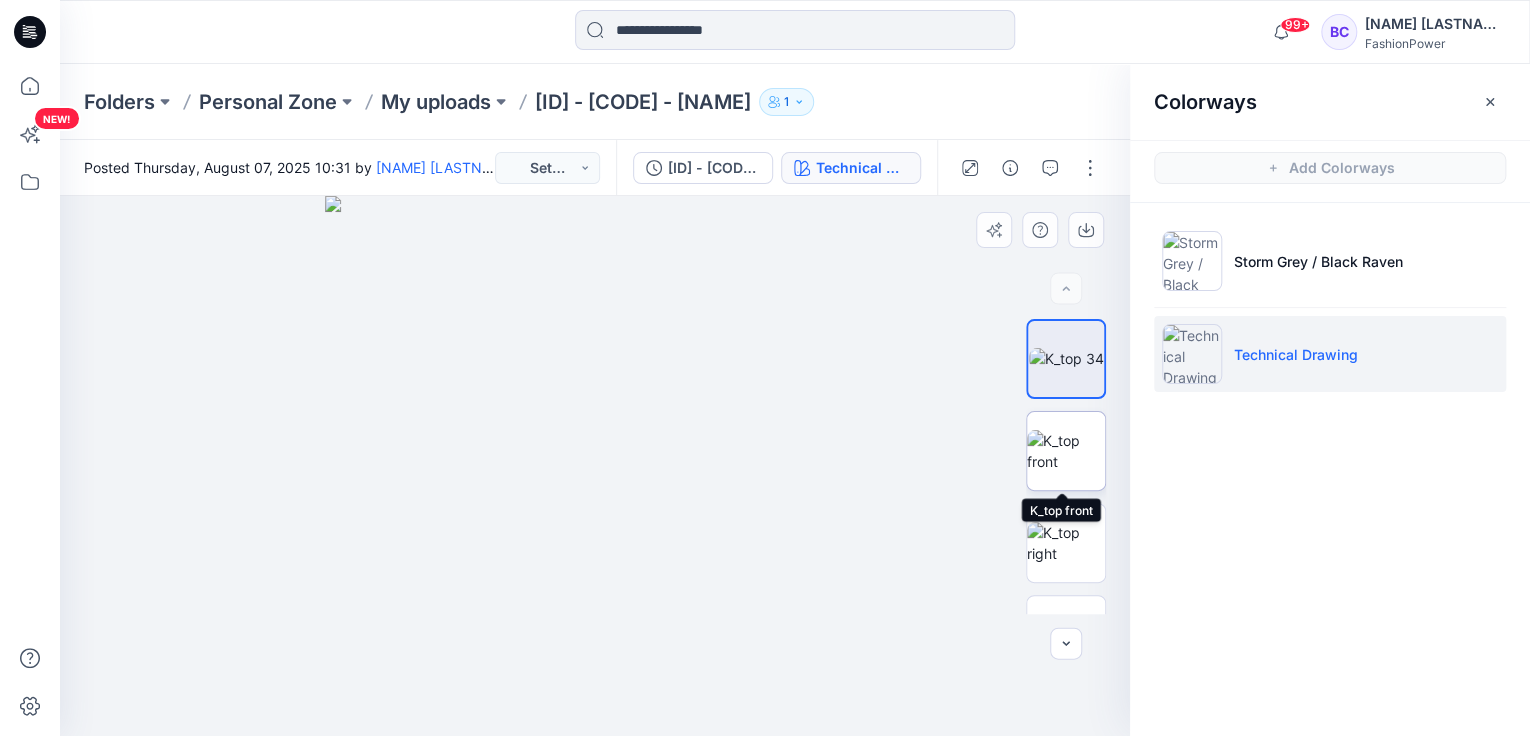 click at bounding box center (1066, 451) 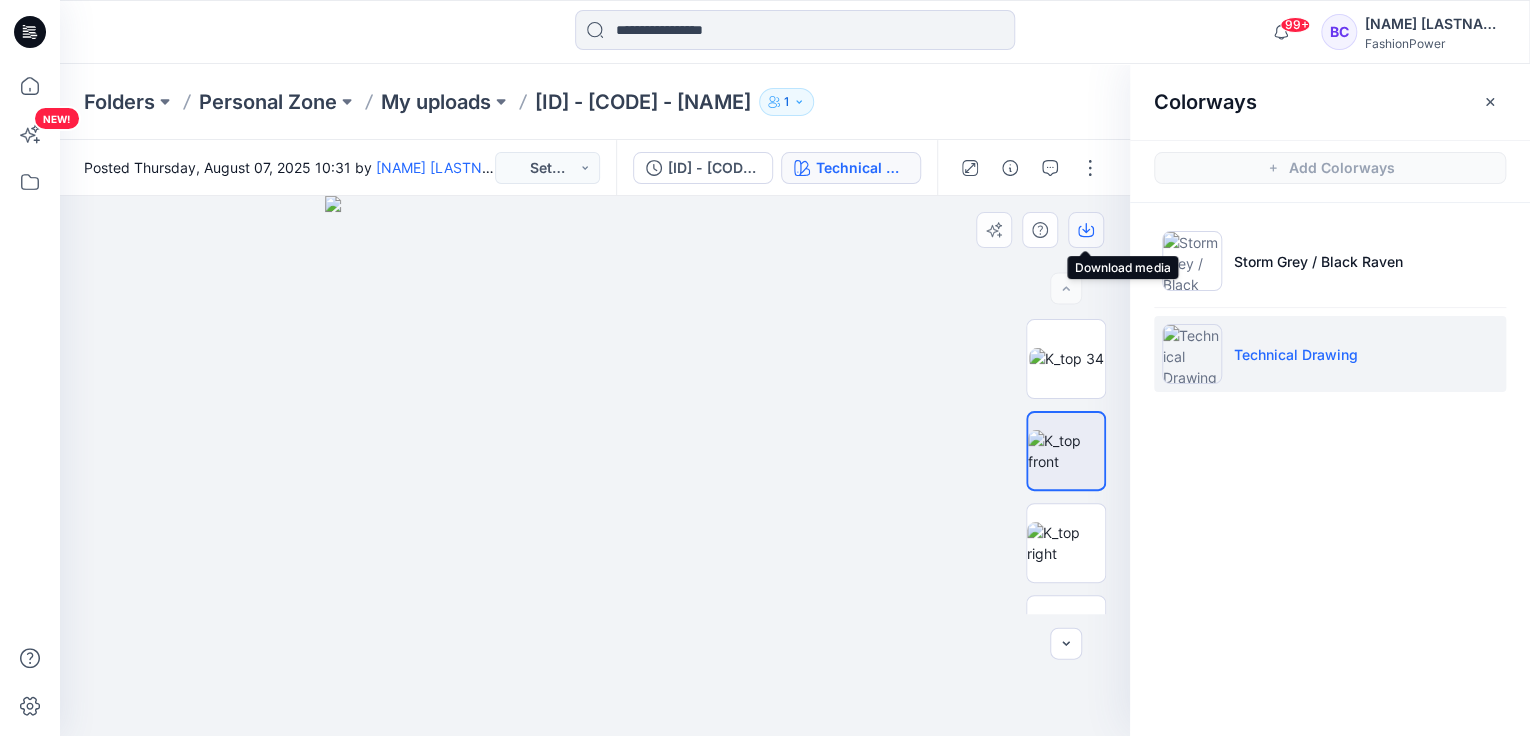 click at bounding box center [1086, 230] 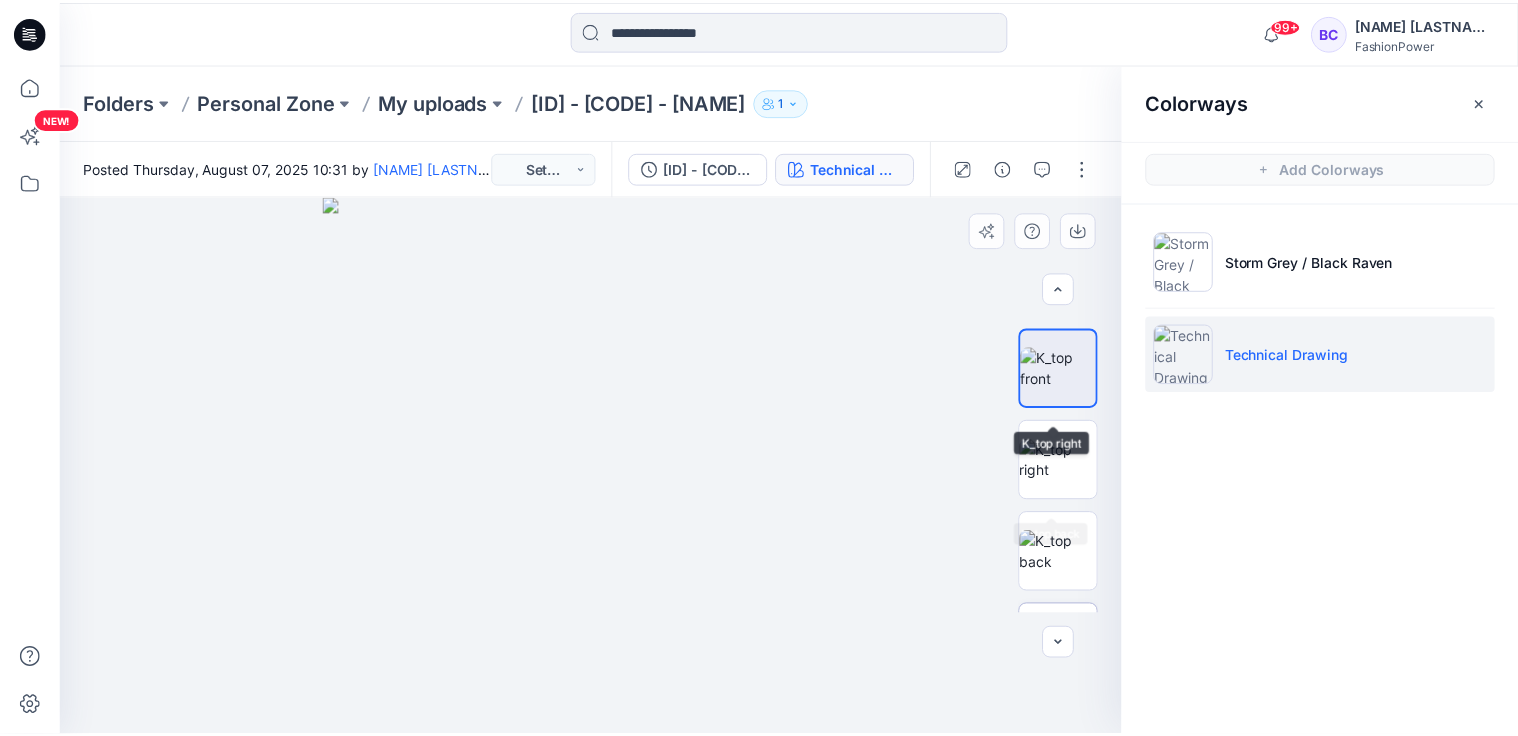 scroll, scrollTop: 160, scrollLeft: 0, axis: vertical 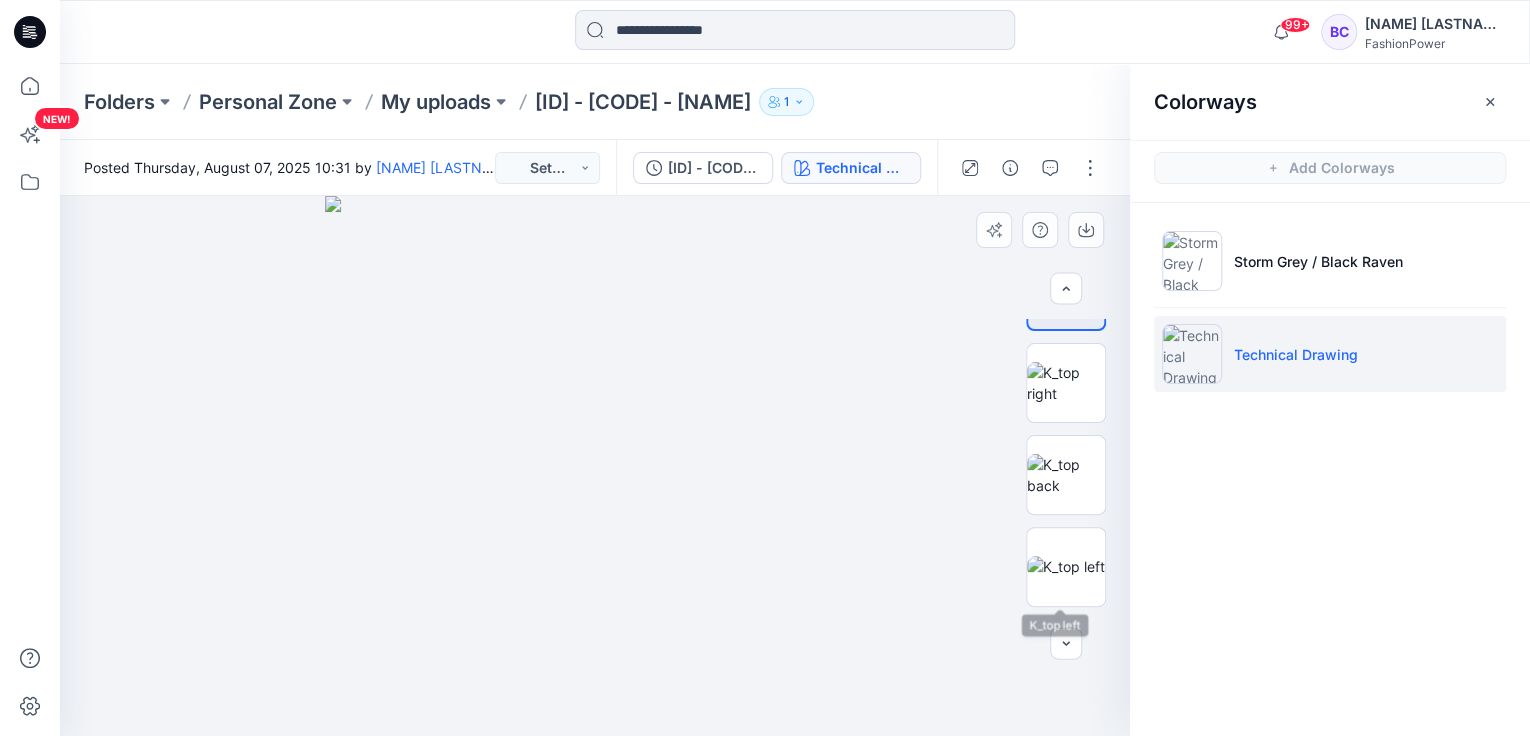 click at bounding box center [1066, 466] 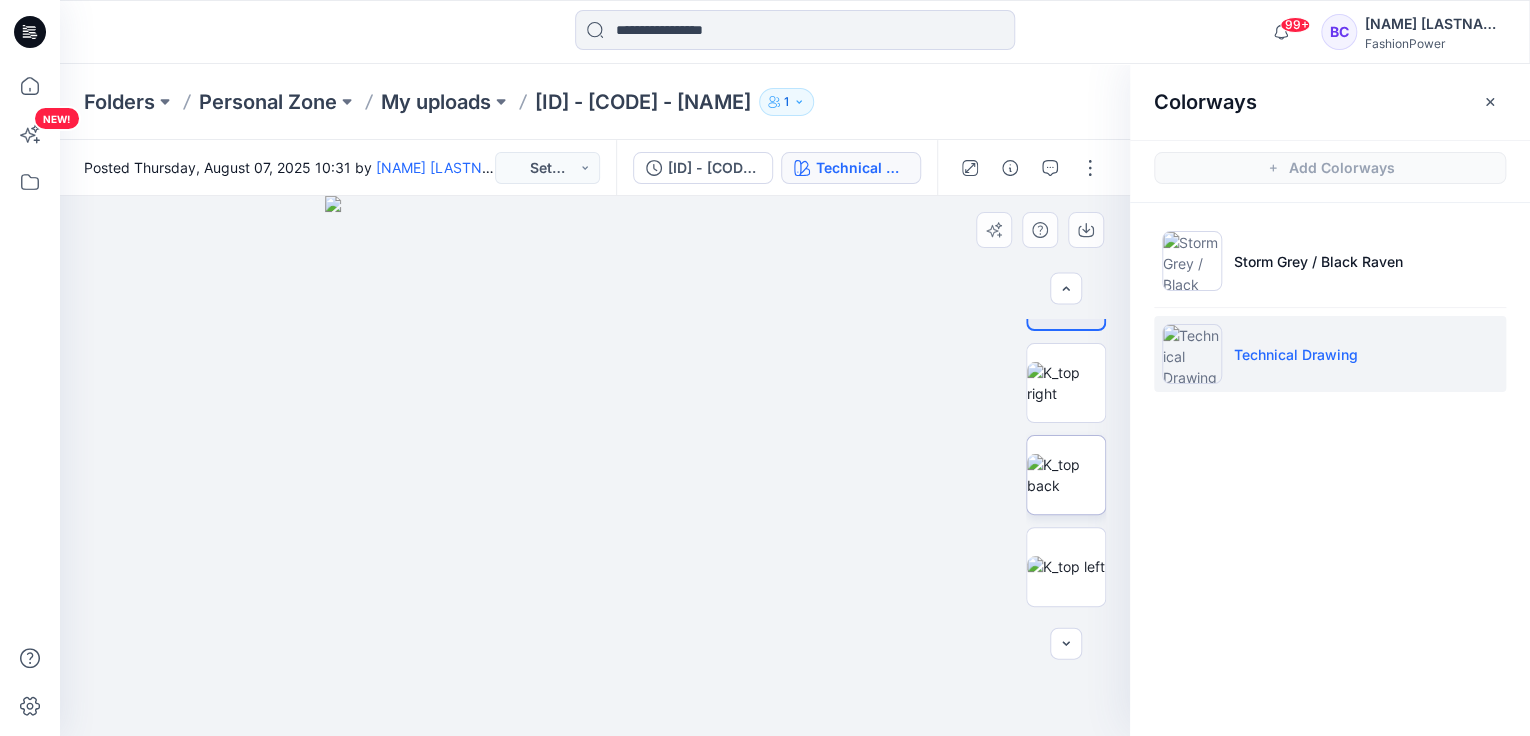 click at bounding box center [1066, 475] 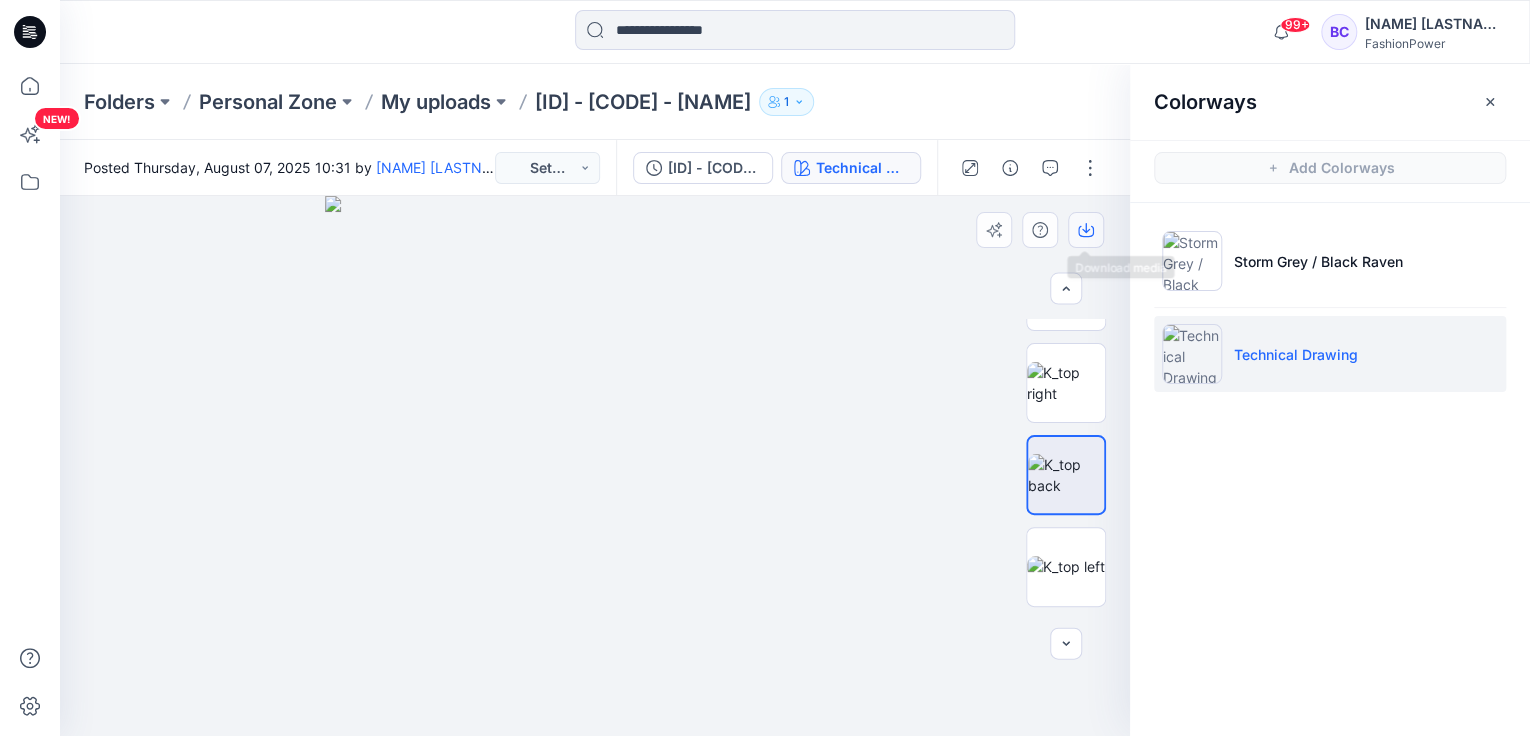 click 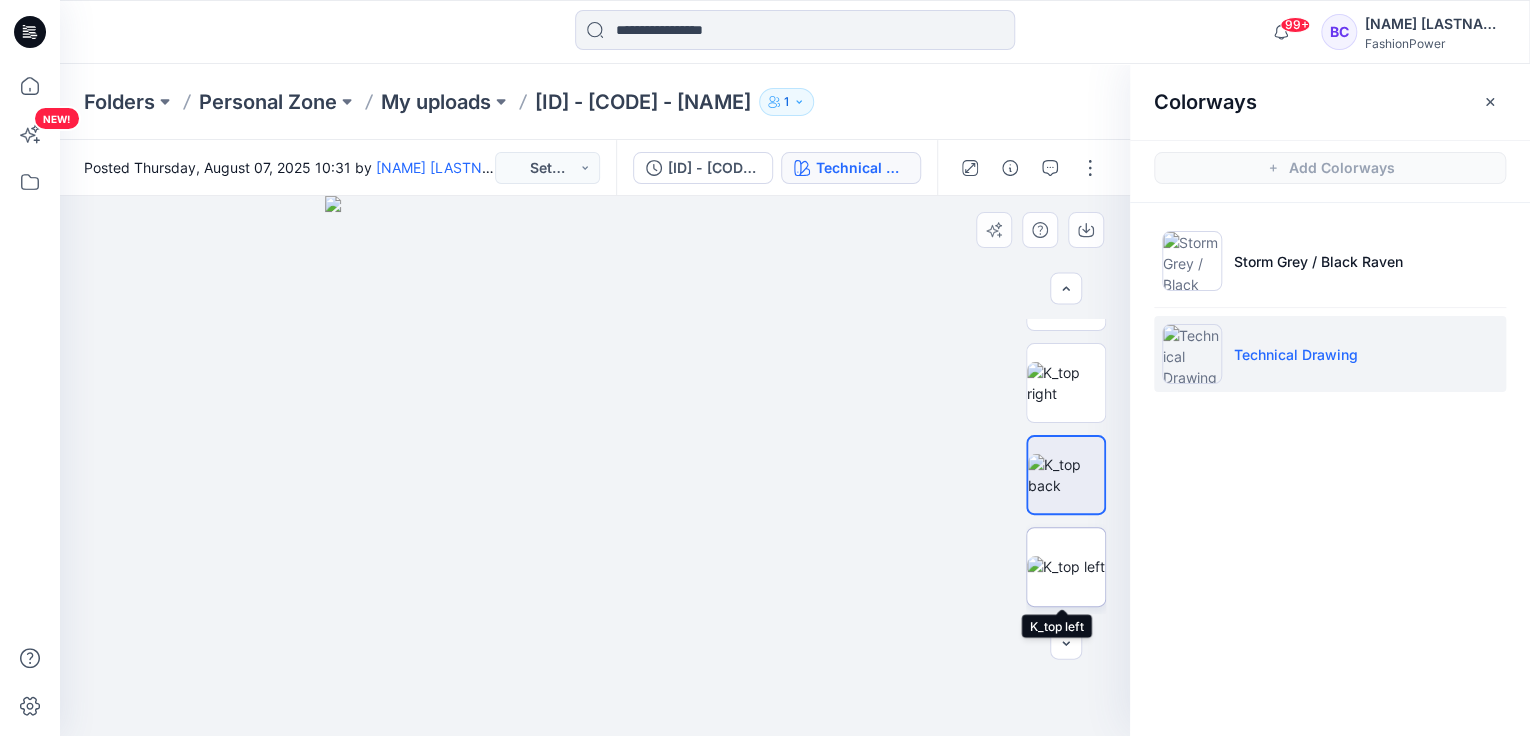 click at bounding box center [1066, 566] 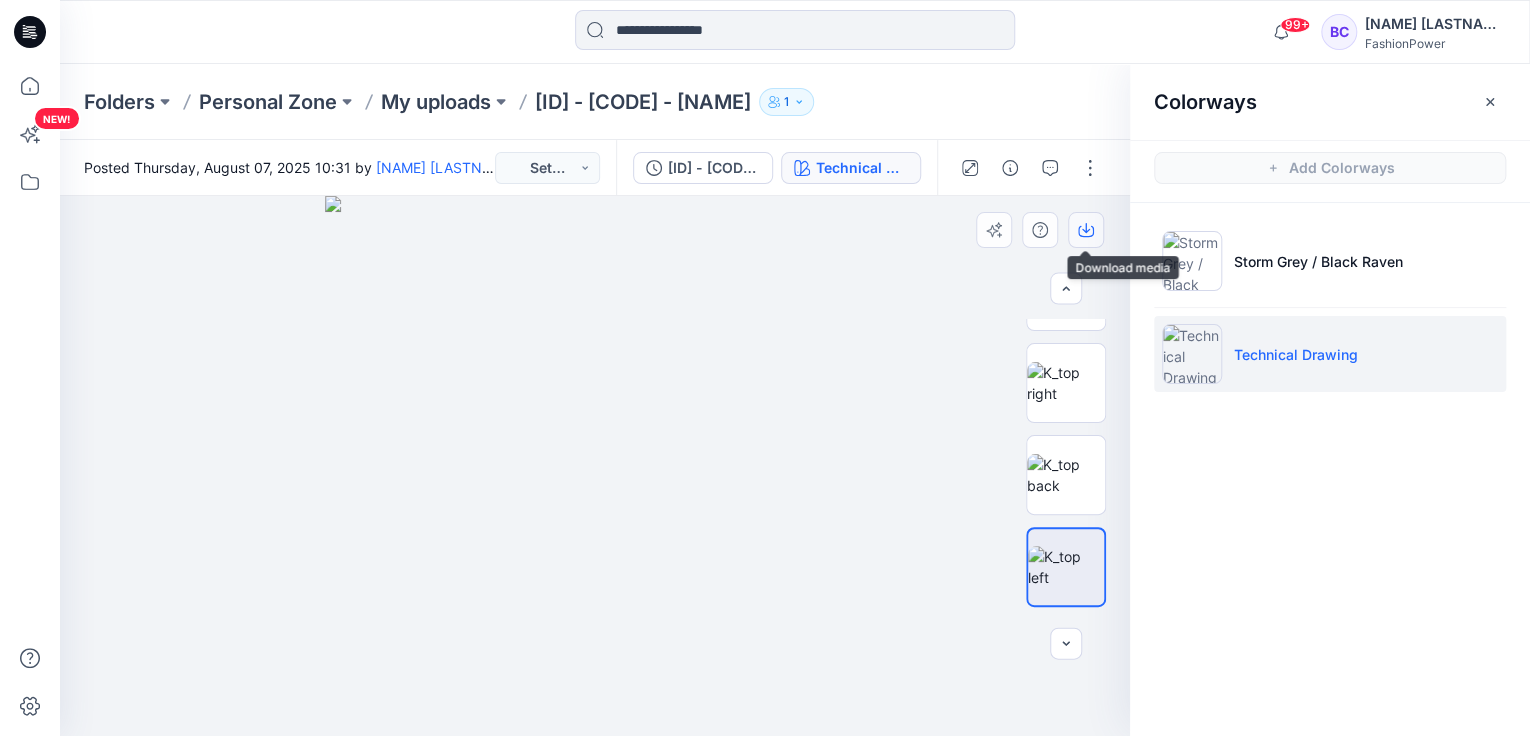 click 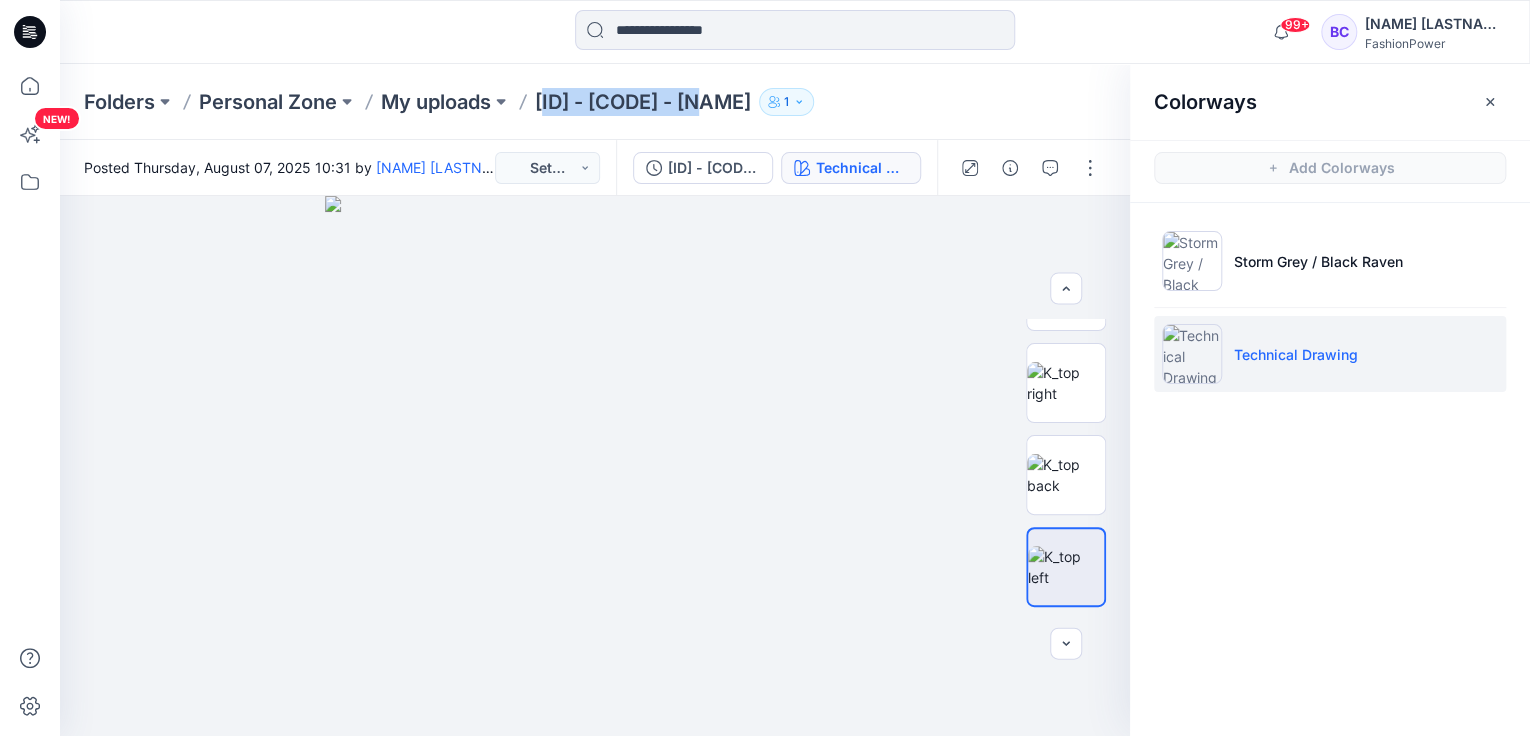 drag, startPoint x: 548, startPoint y: 112, endPoint x: 747, endPoint y: 107, distance: 199.0628 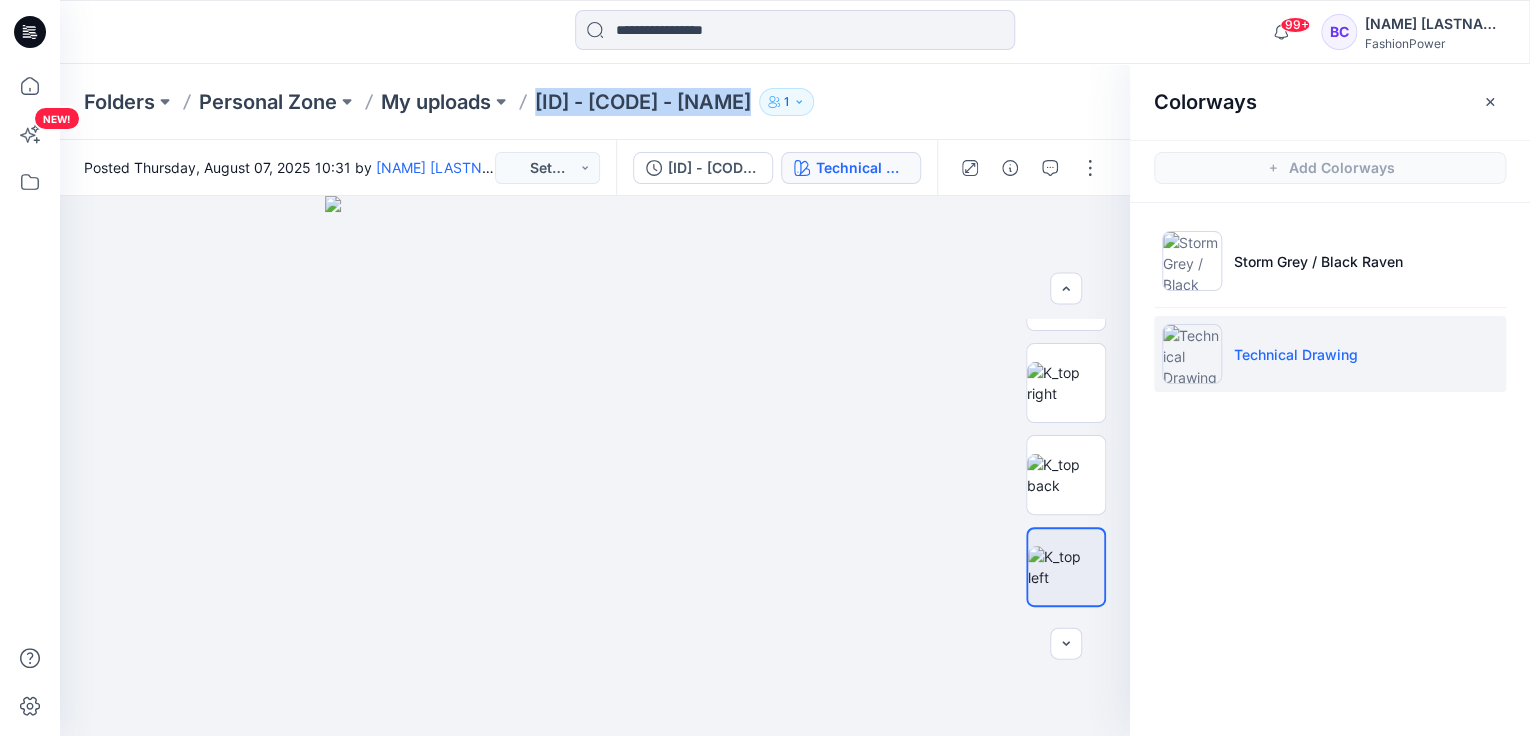 drag, startPoint x: 537, startPoint y: 105, endPoint x: 825, endPoint y: 117, distance: 288.24988 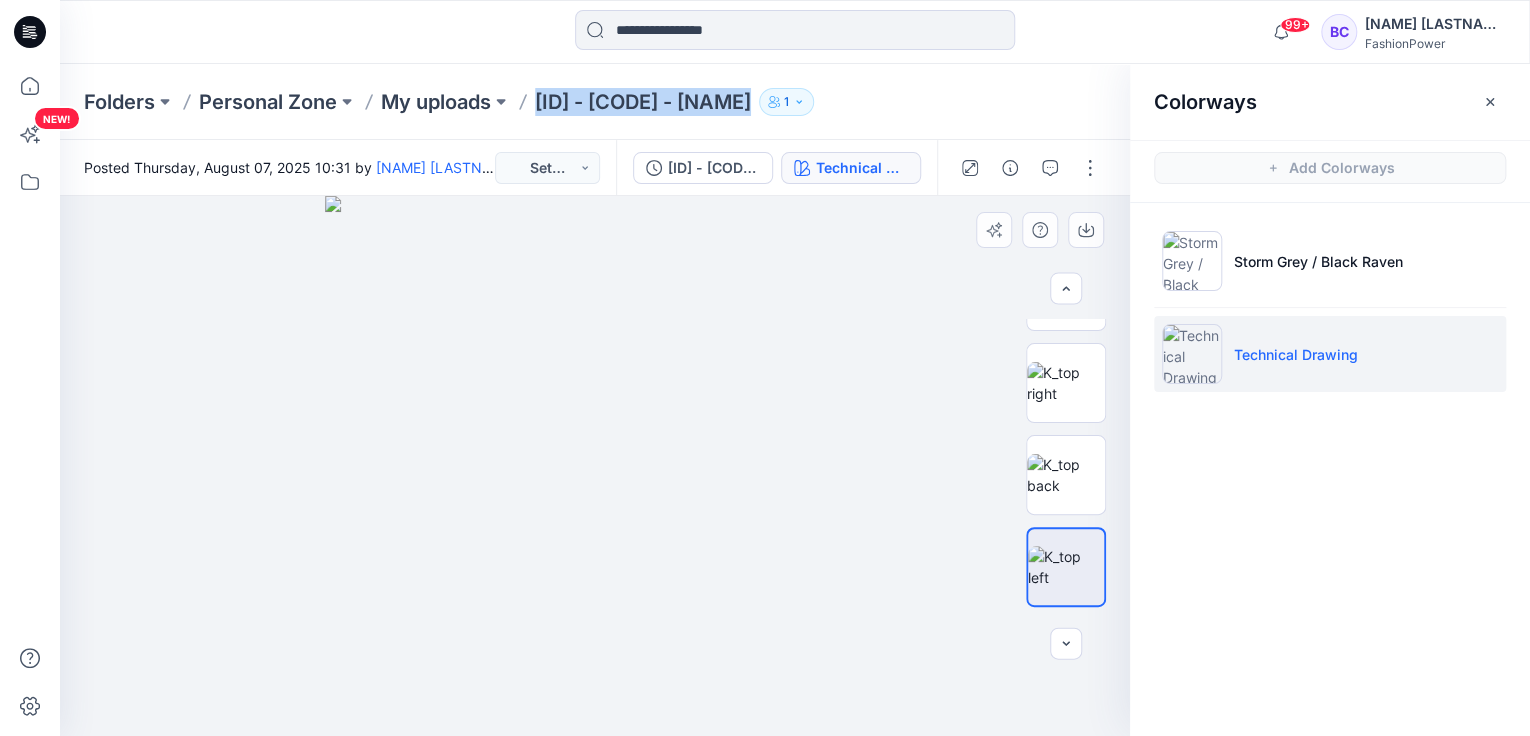 click at bounding box center (595, 466) 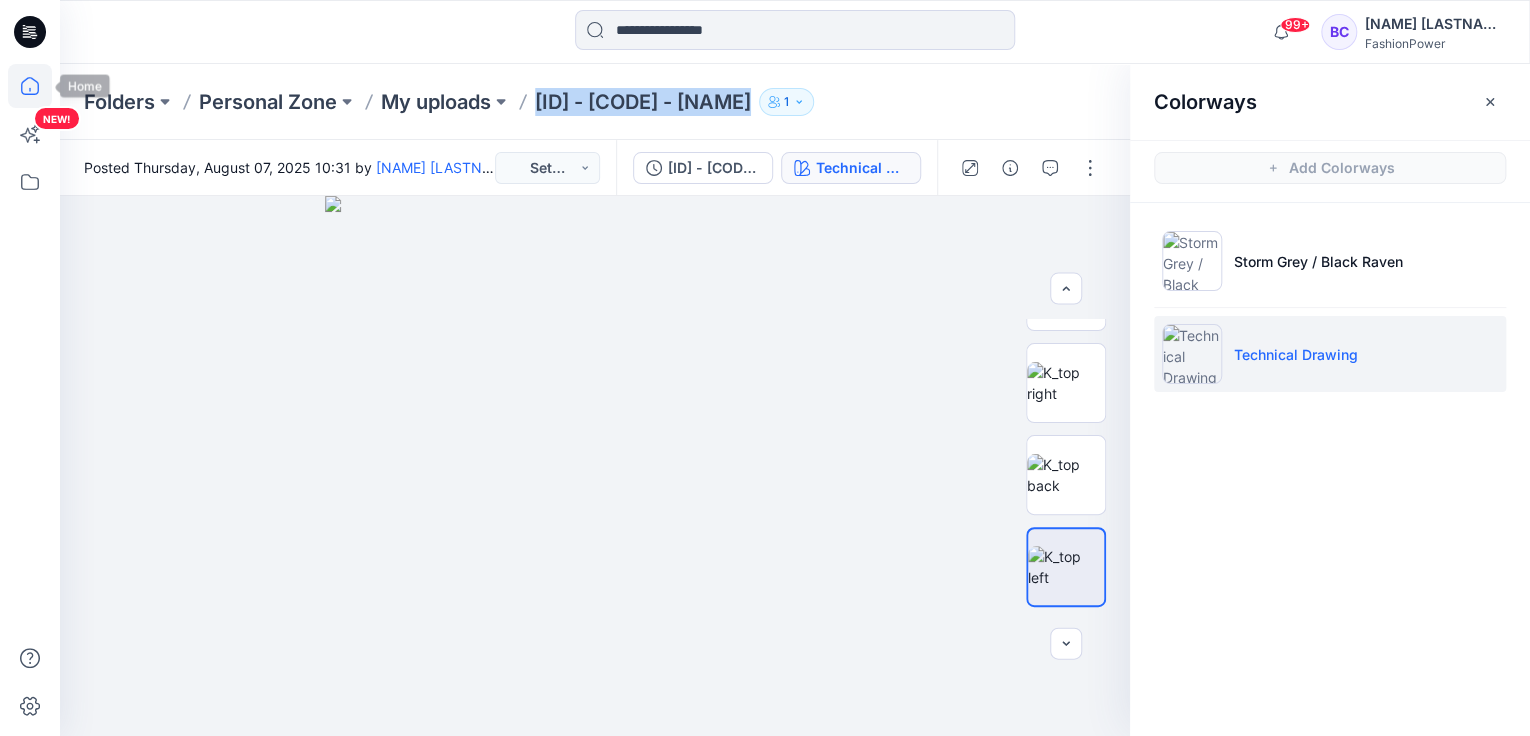 click 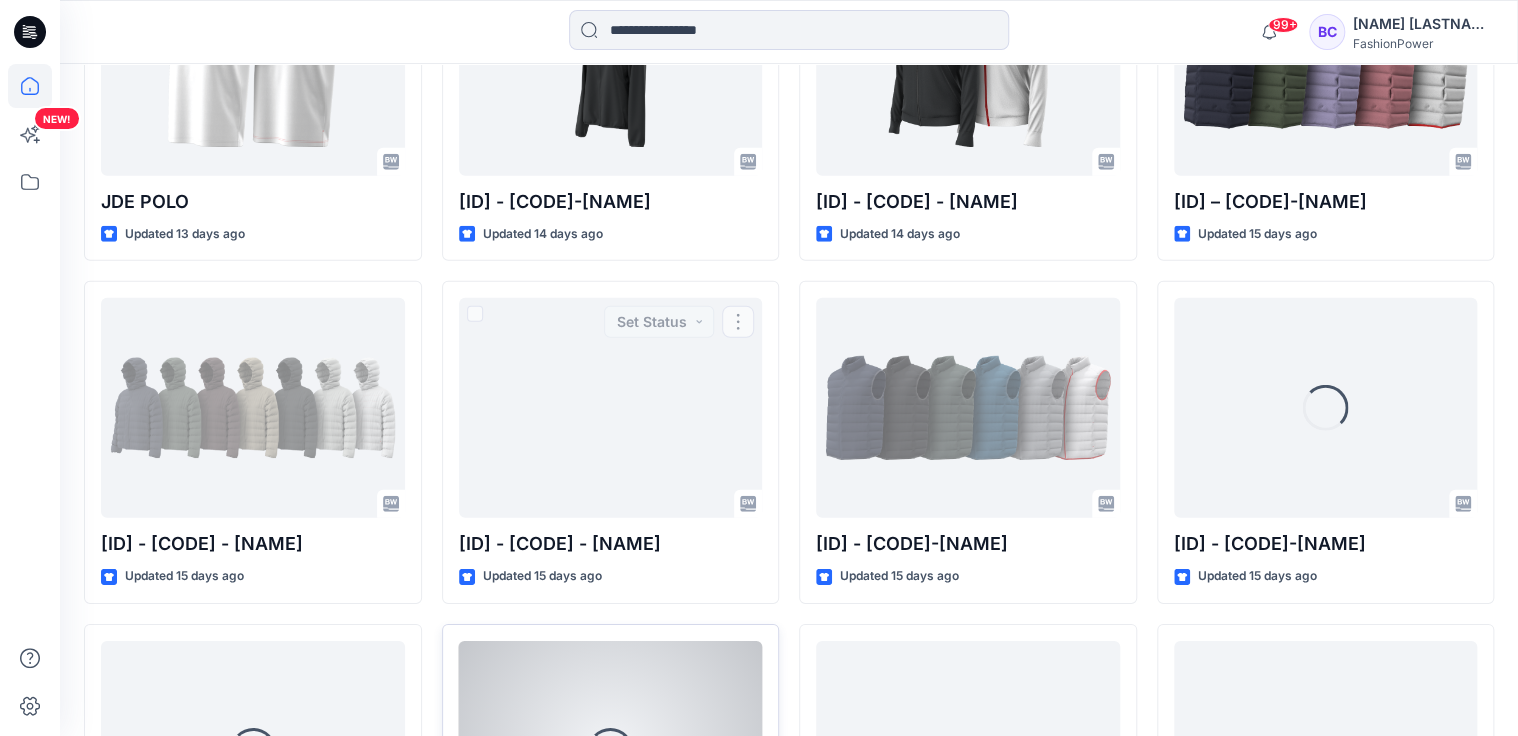 scroll, scrollTop: 6880, scrollLeft: 0, axis: vertical 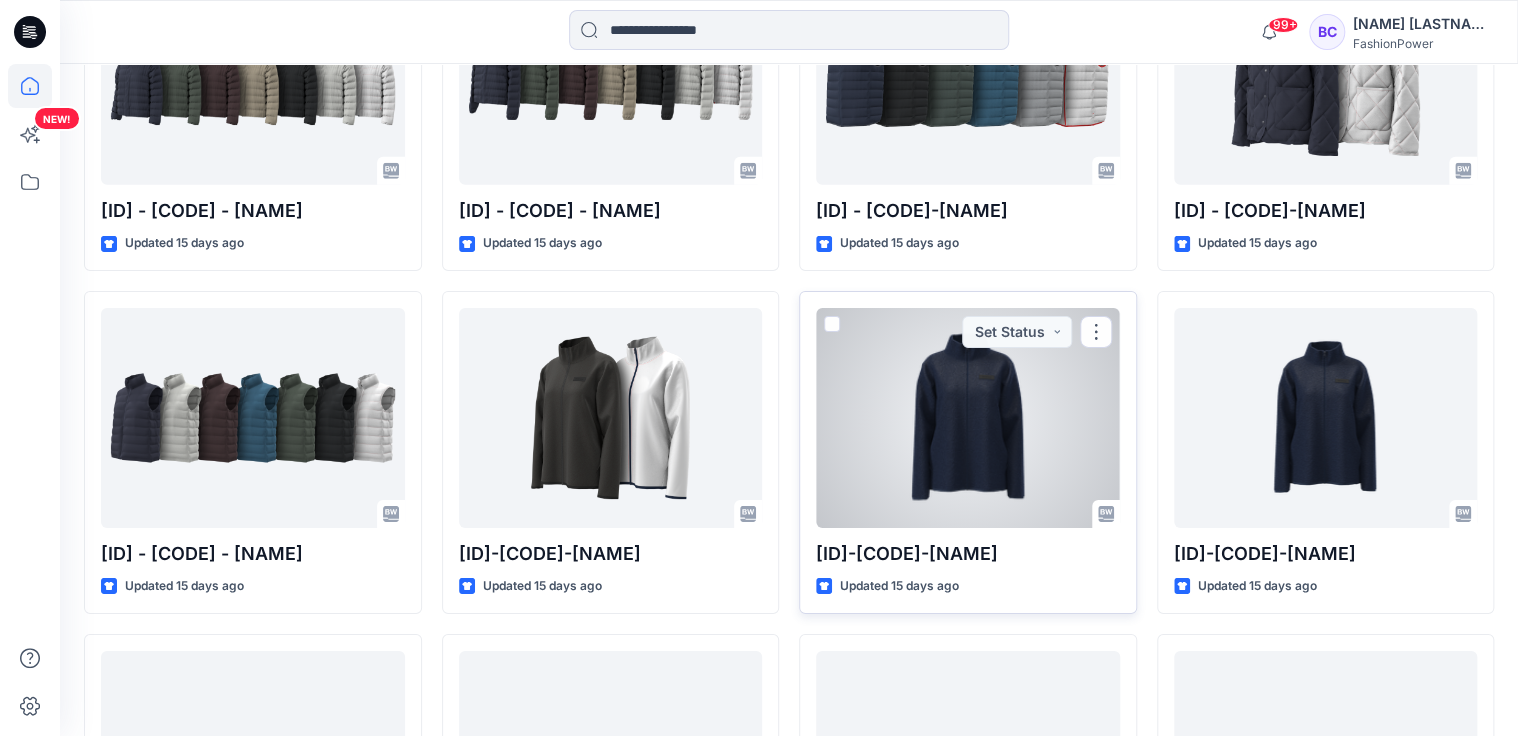 click at bounding box center [968, 418] 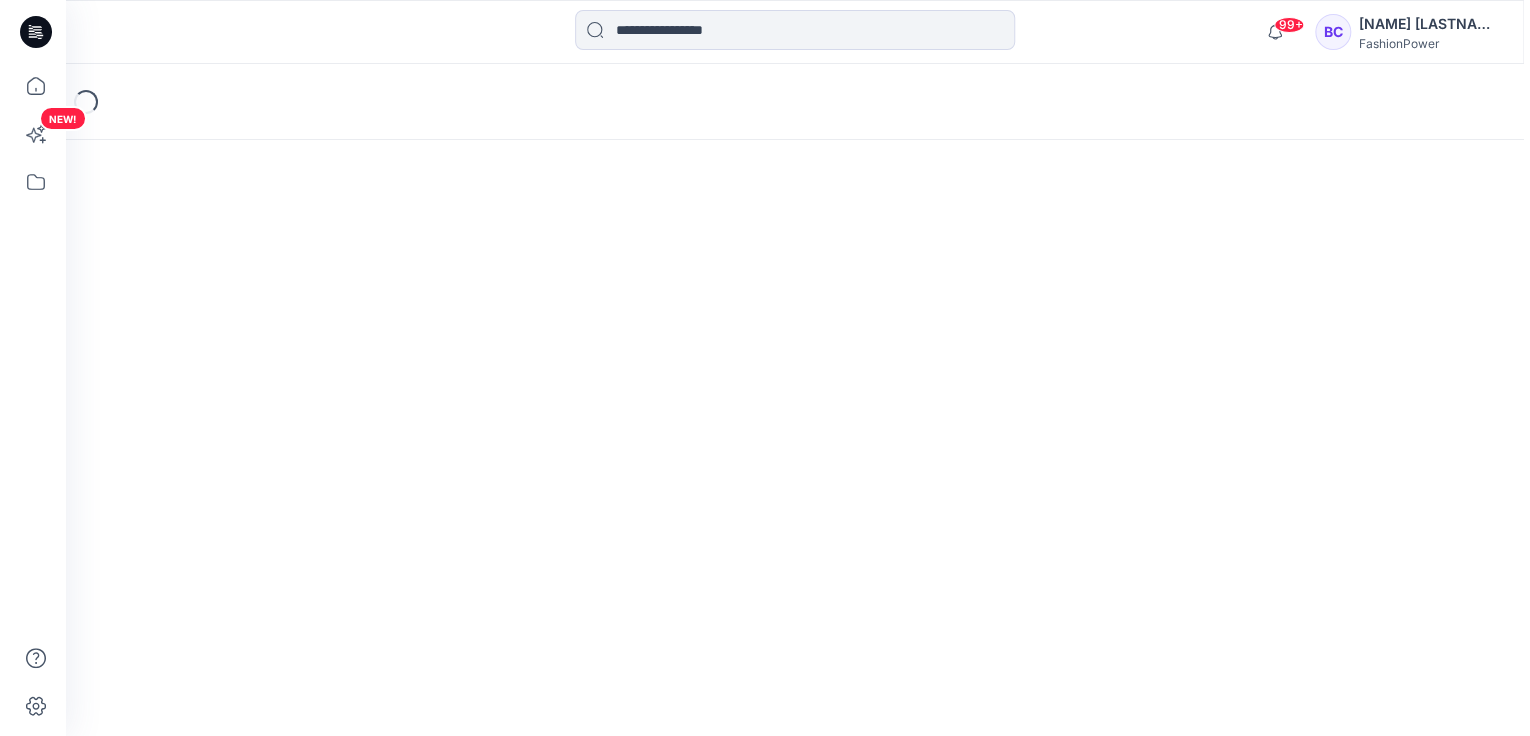 scroll, scrollTop: 0, scrollLeft: 0, axis: both 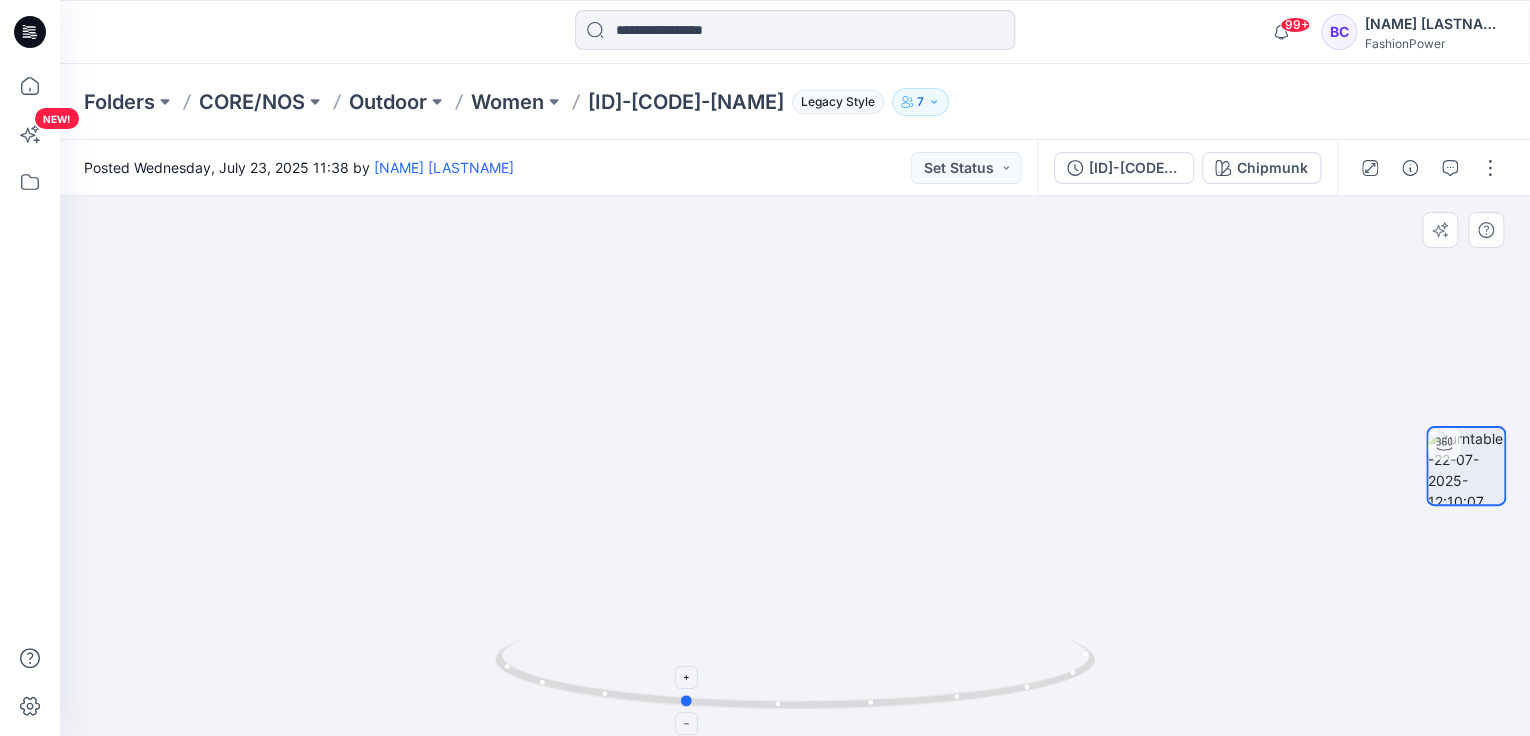 drag, startPoint x: 797, startPoint y: 703, endPoint x: 685, endPoint y: 691, distance: 112.64102 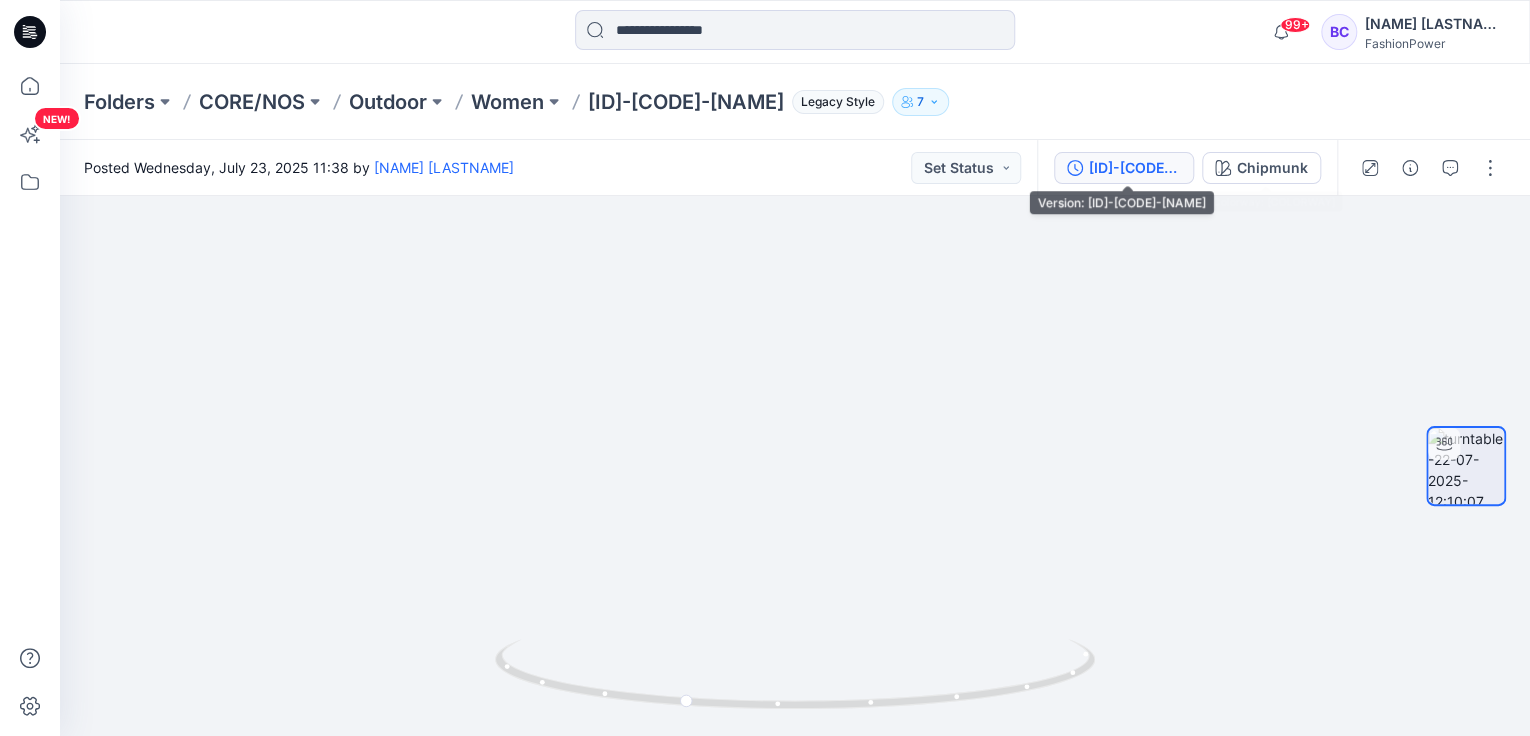 click on "30813000-82OL-Sofia" at bounding box center (1135, 168) 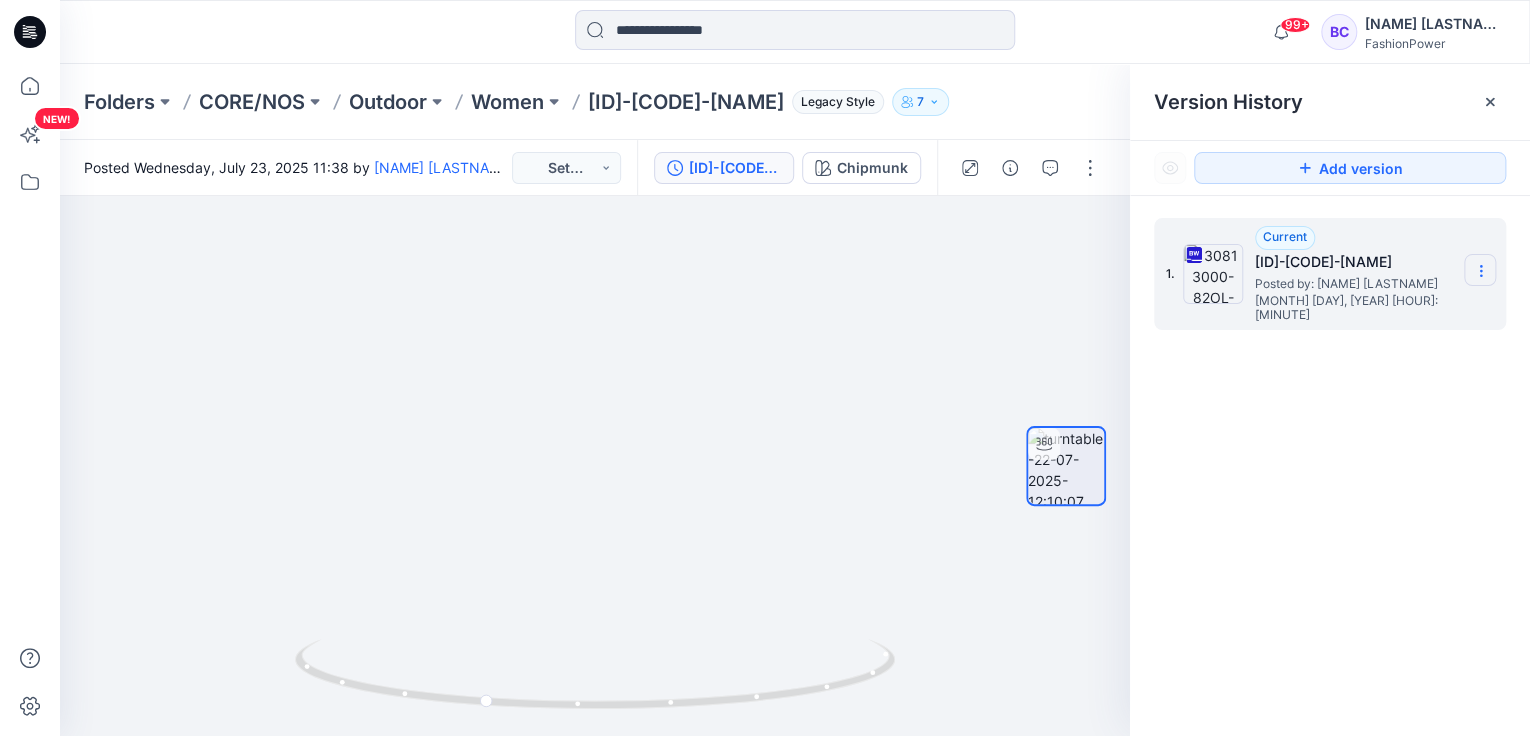 click 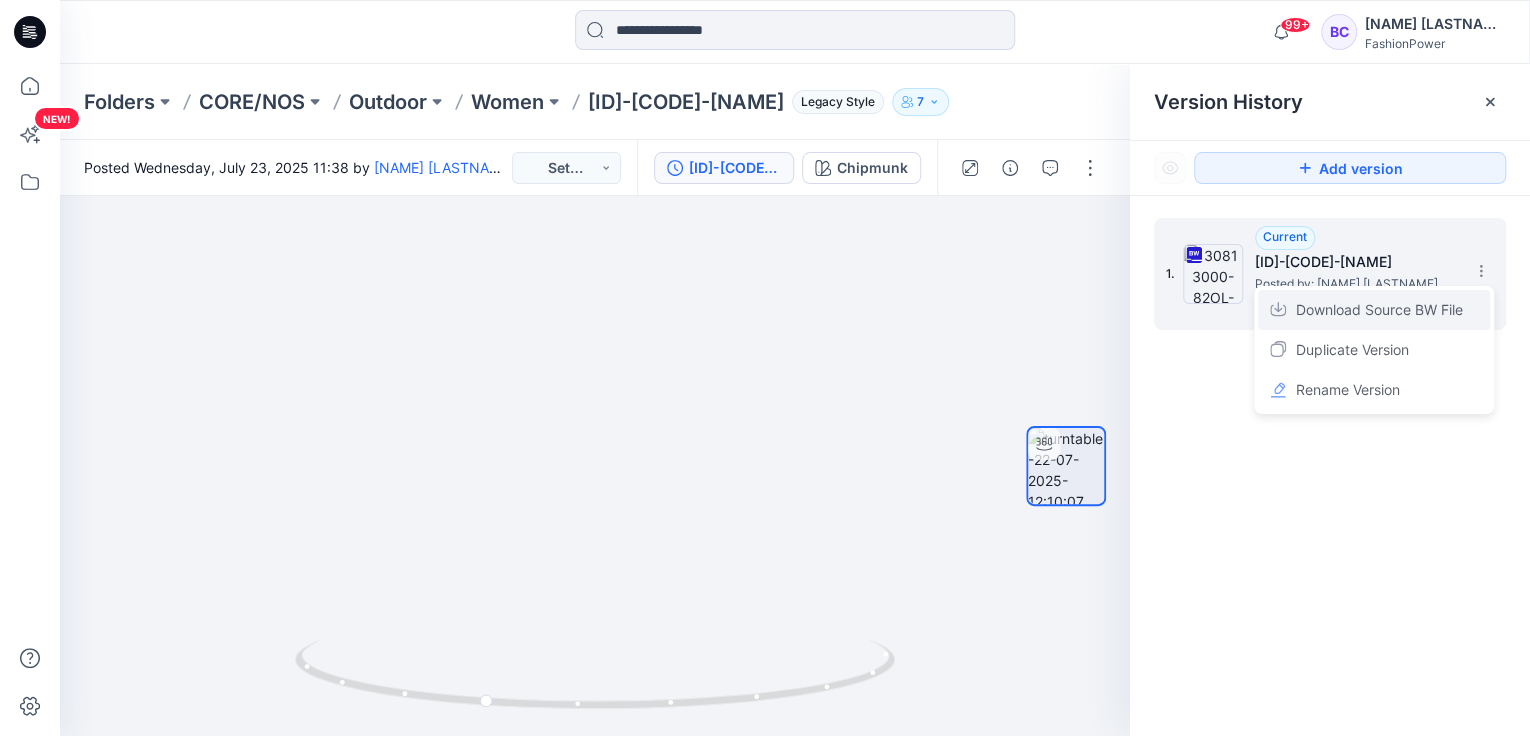 click on "Download Source BW File" at bounding box center (1374, 310) 